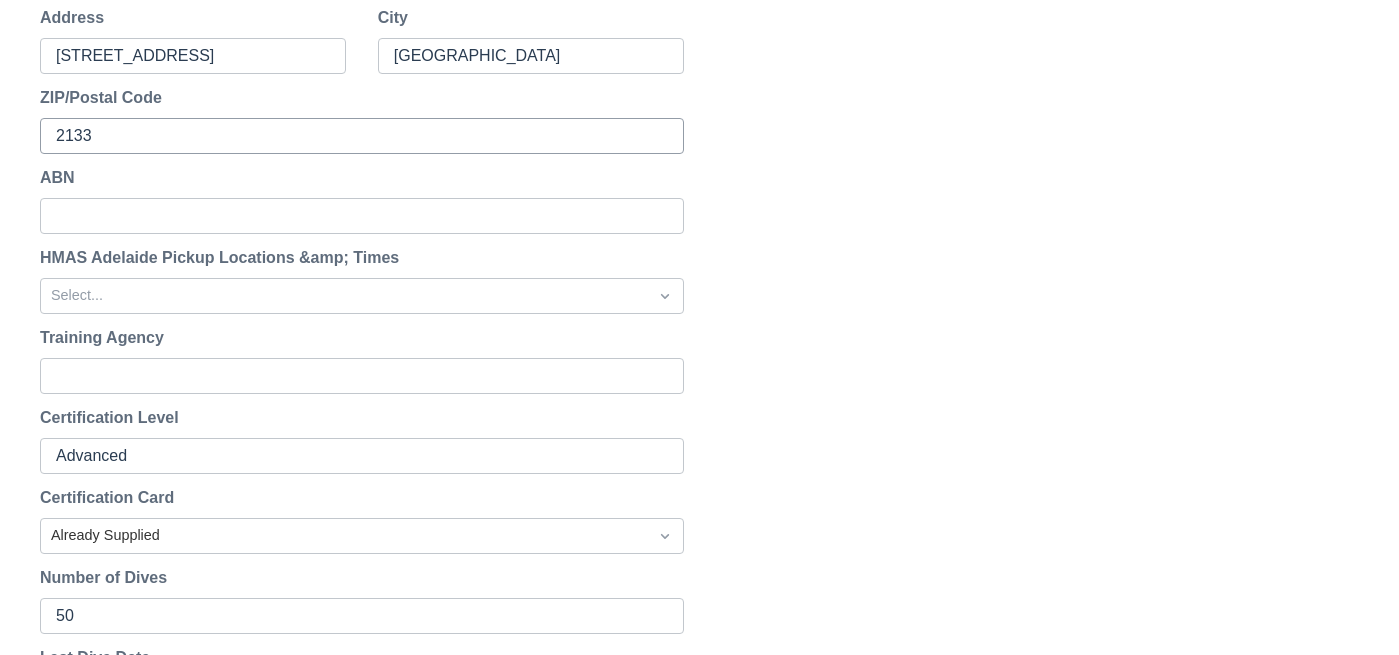 scroll, scrollTop: 744, scrollLeft: 0, axis: vertical 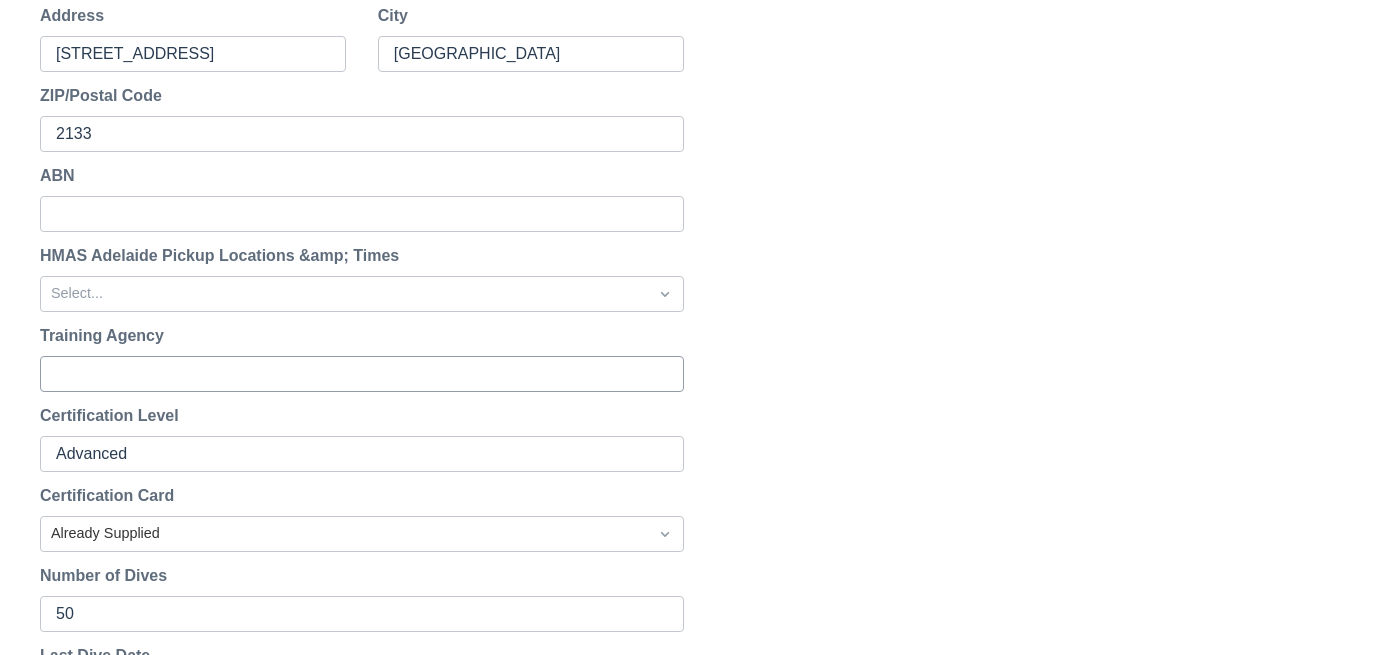 click on "Training Agency" at bounding box center (360, 374) 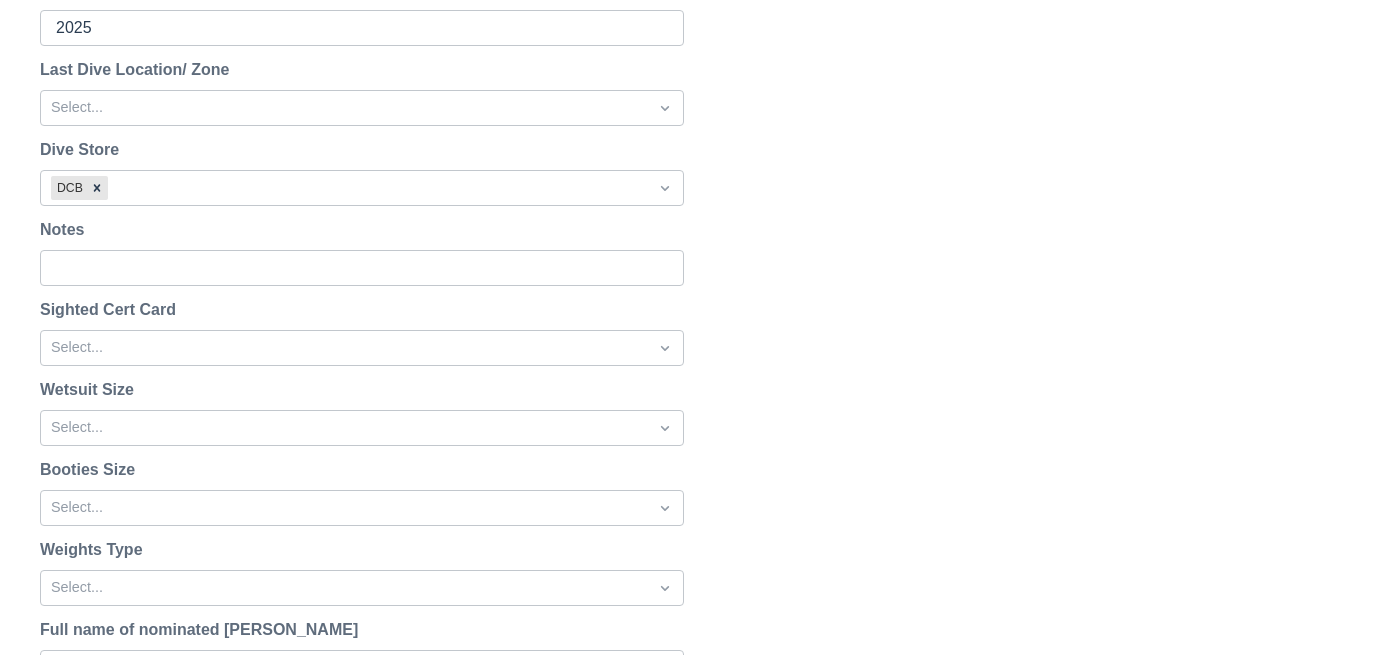 scroll, scrollTop: 1415, scrollLeft: 0, axis: vertical 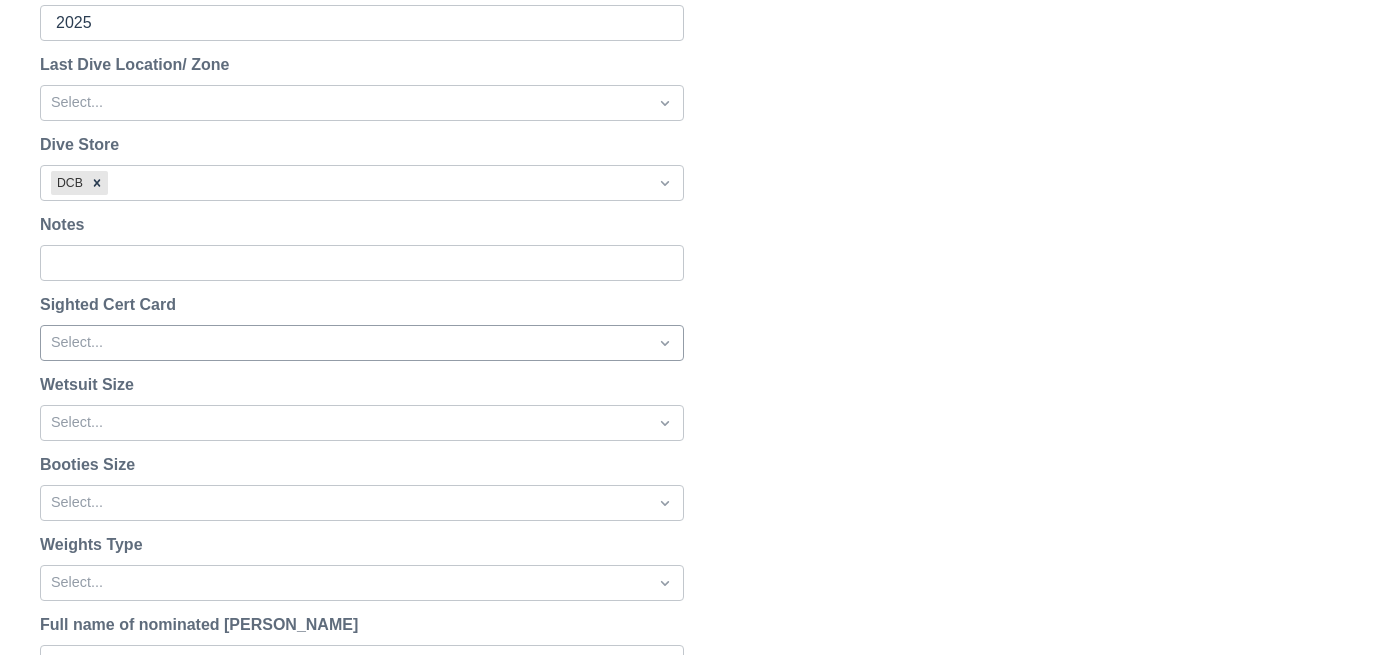 type on "PADI" 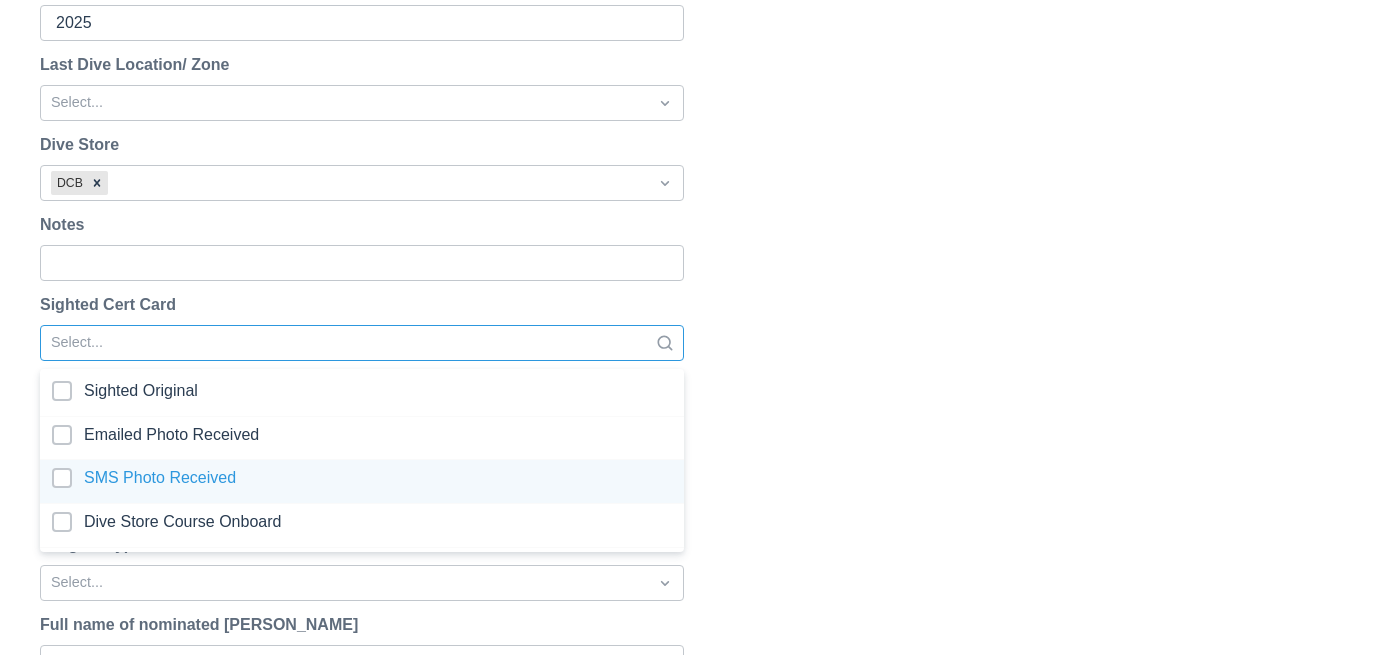 click at bounding box center (362, 481) 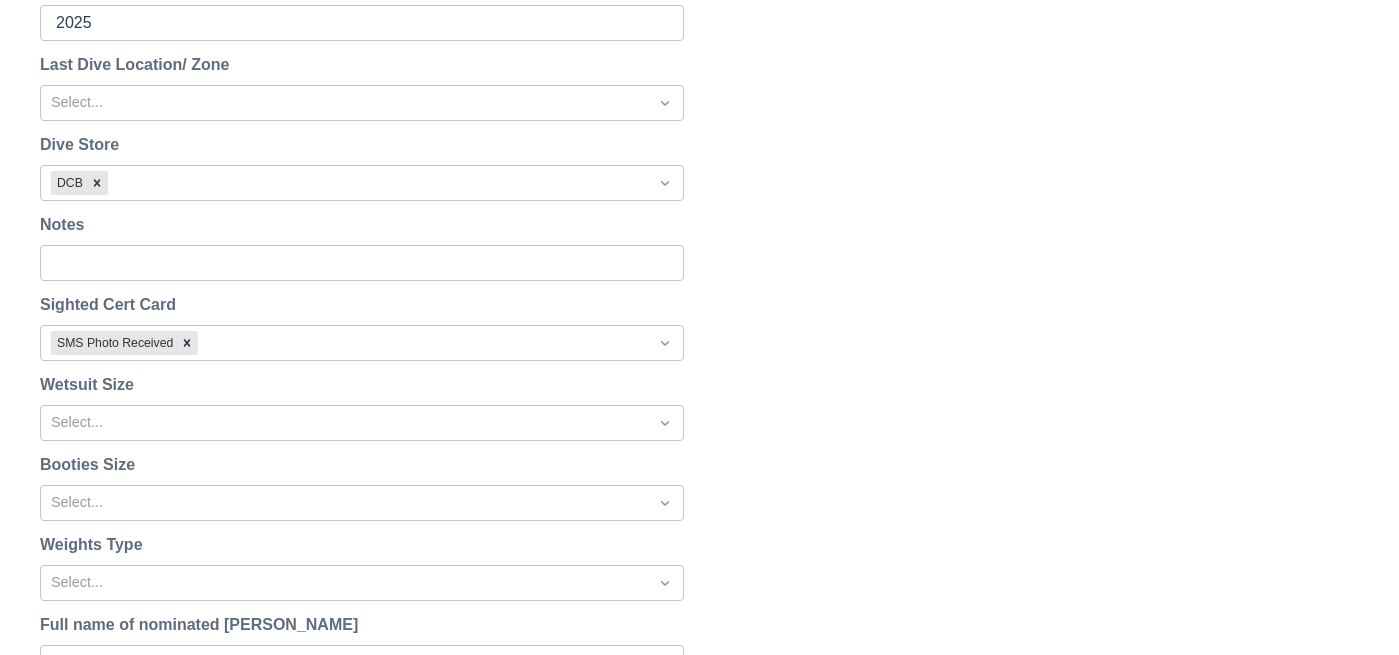 click on "Reset Password Send password reset email to   712693634@qq.com ? Cancel Send Reset Email Change Password New Password   No empty spaces At least 10 characters long At least 1 numbers (0-9) At least 1 special character At least 1 upper and lower case Cancel Change Password First Name Shilei Last Name Gao Email 712693634@qq.com Change Password Reset Password (Email) Language English Phone 0455038880 Country Australia Region New South Wales Address 52 WINDSOR AVE City CROYDON PARK ZIP/Postal Code 2133 ABN HMAS Adelaide Pickup Locations &amp; Times Select... Training Agency PADI Certification Level Advanced Certification Card Already Supplied Number of Dives 50 Last Dive Date 2025 Last Dive Location/ Zone Select... Dive Store DCB Notes Sighted Cert Card SMS Photo Received Wetsuit Size Select... Booties Size Select... Weights Type Select... Full name of nominated buddy Pickup Locations &amp; Times - Single Boat Dive Select... Pickup Locations &amp; Times - Night Dive Select... Select... Select... Select... Save" at bounding box center (699, 189) 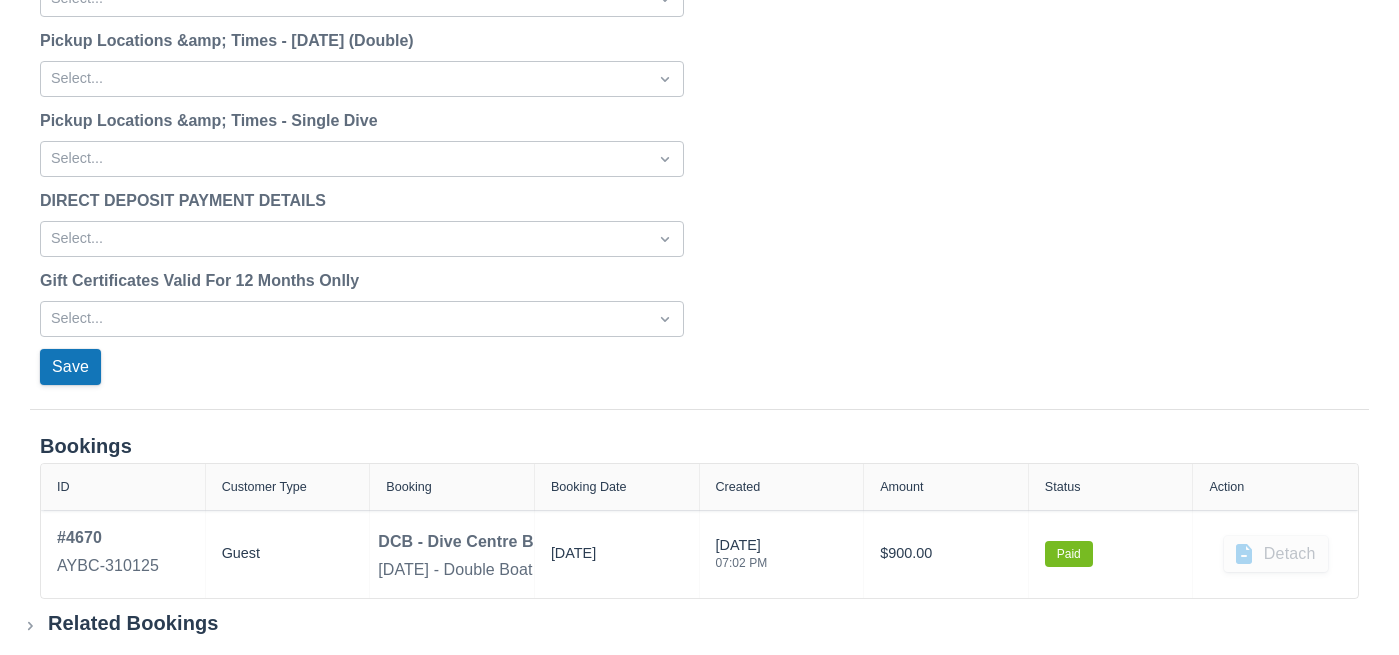 scroll, scrollTop: 2579, scrollLeft: 0, axis: vertical 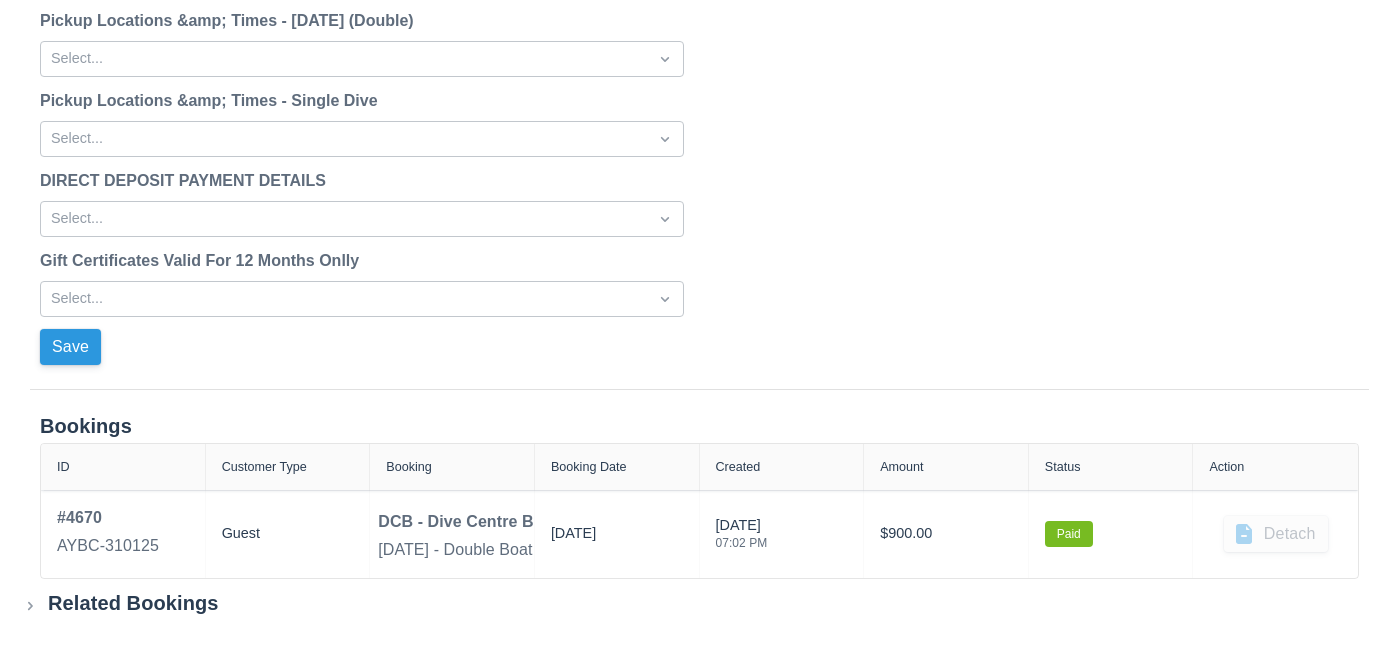 click on "Save" at bounding box center [70, 347] 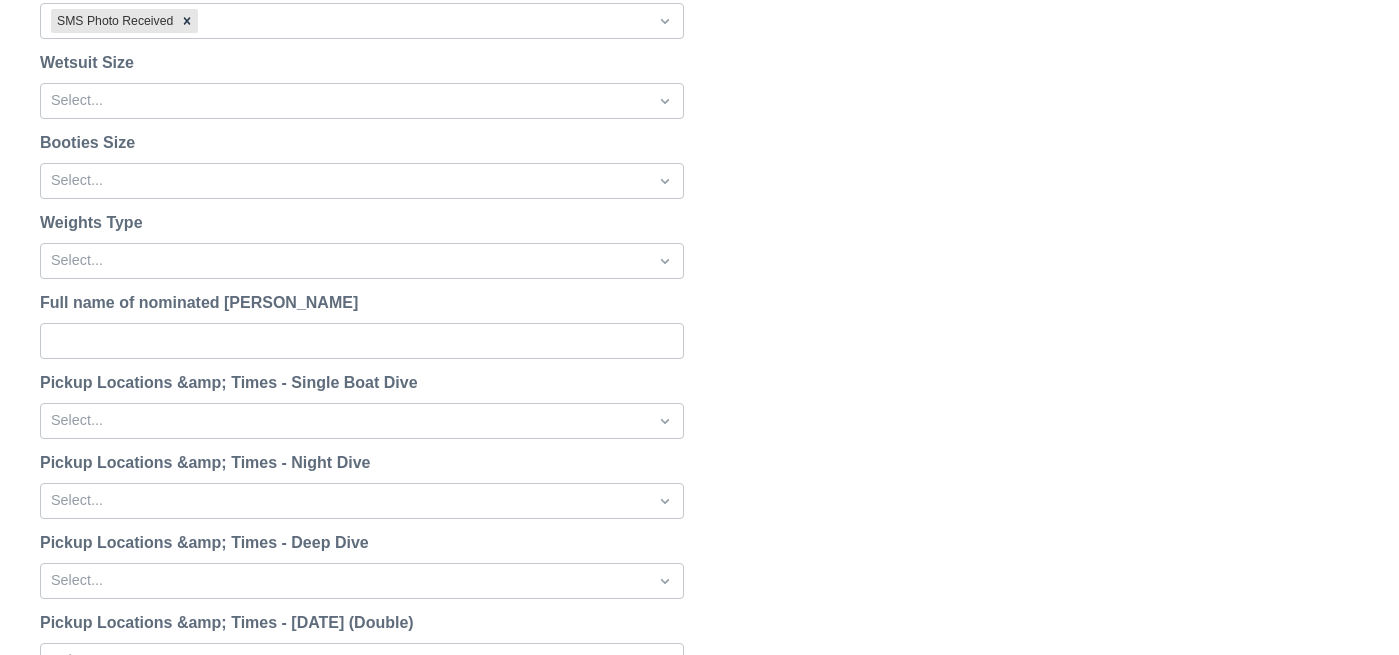 scroll, scrollTop: 2473, scrollLeft: 0, axis: vertical 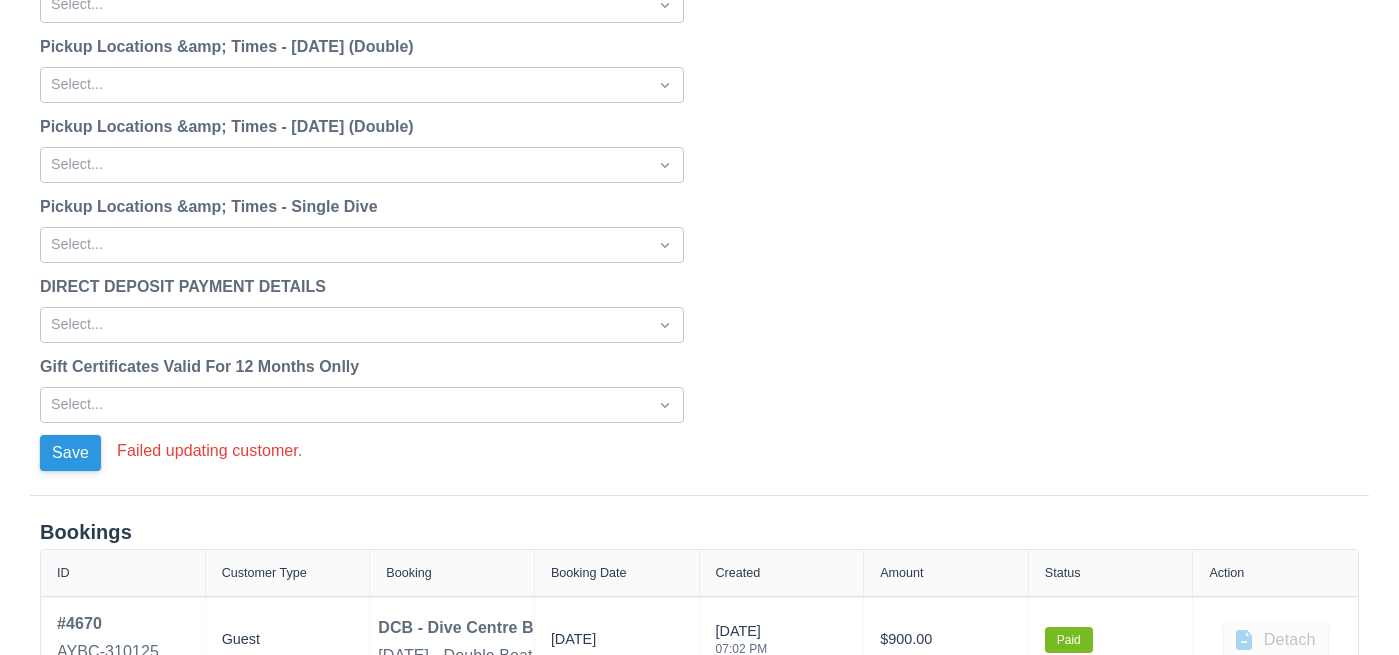 click on "Save" at bounding box center (70, 453) 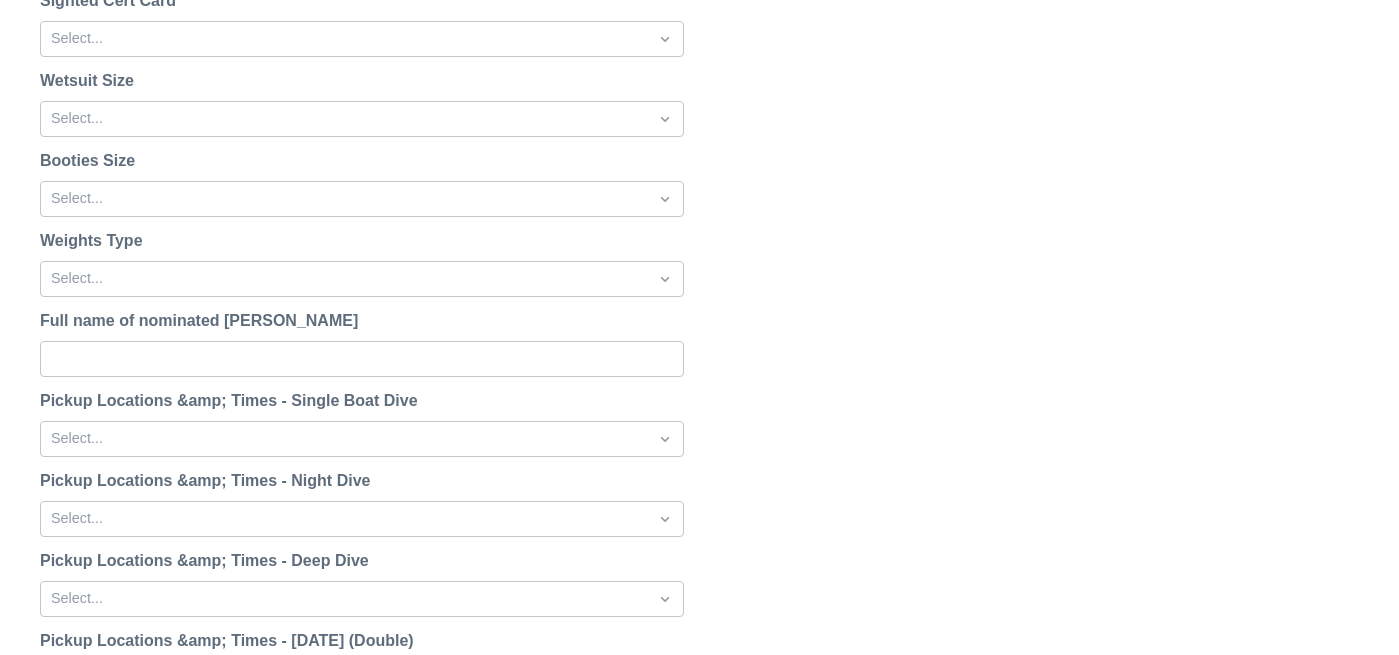 scroll, scrollTop: 1265, scrollLeft: 0, axis: vertical 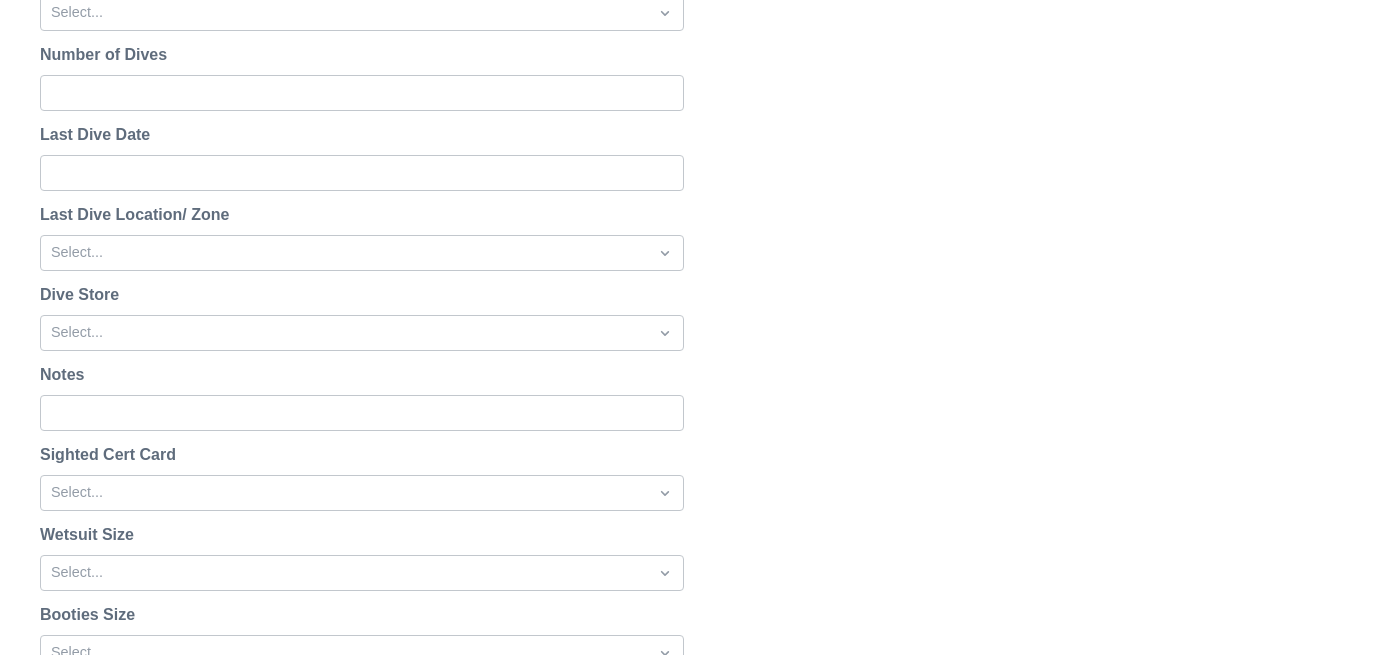 drag, startPoint x: 0, startPoint y: 0, endPoint x: 295, endPoint y: 468, distance: 553.217 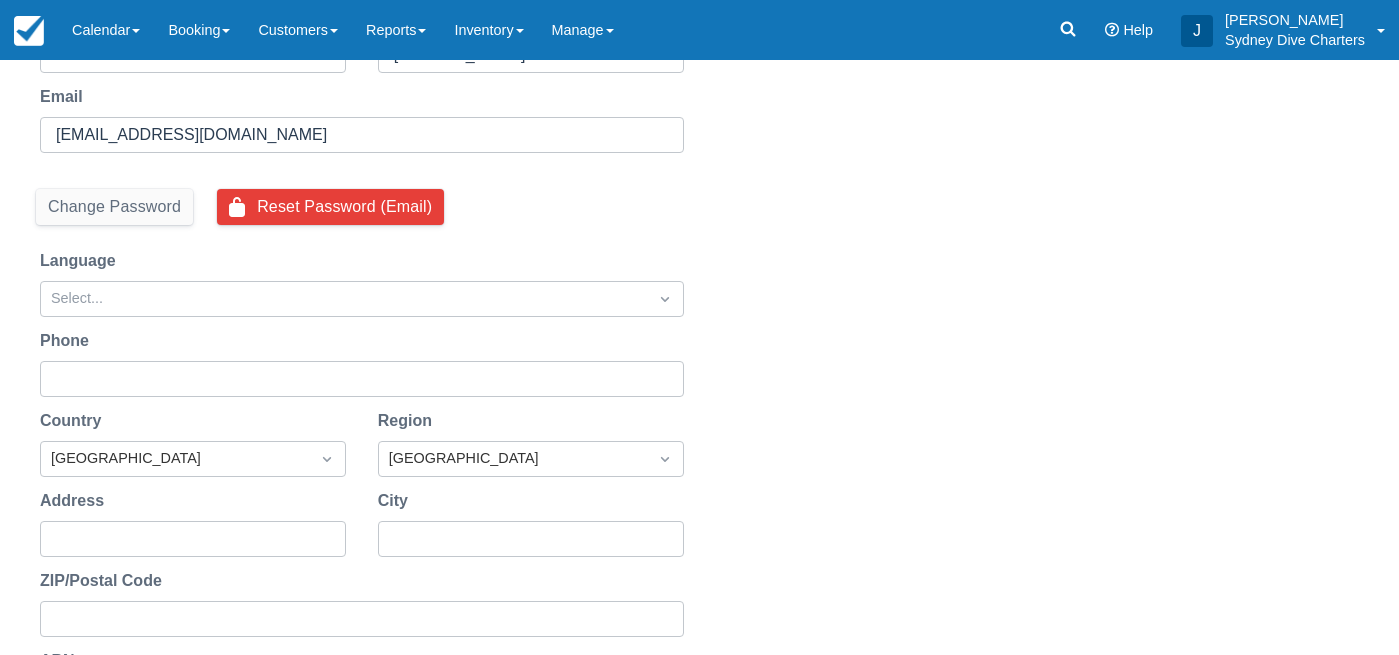 scroll, scrollTop: 239, scrollLeft: 0, axis: vertical 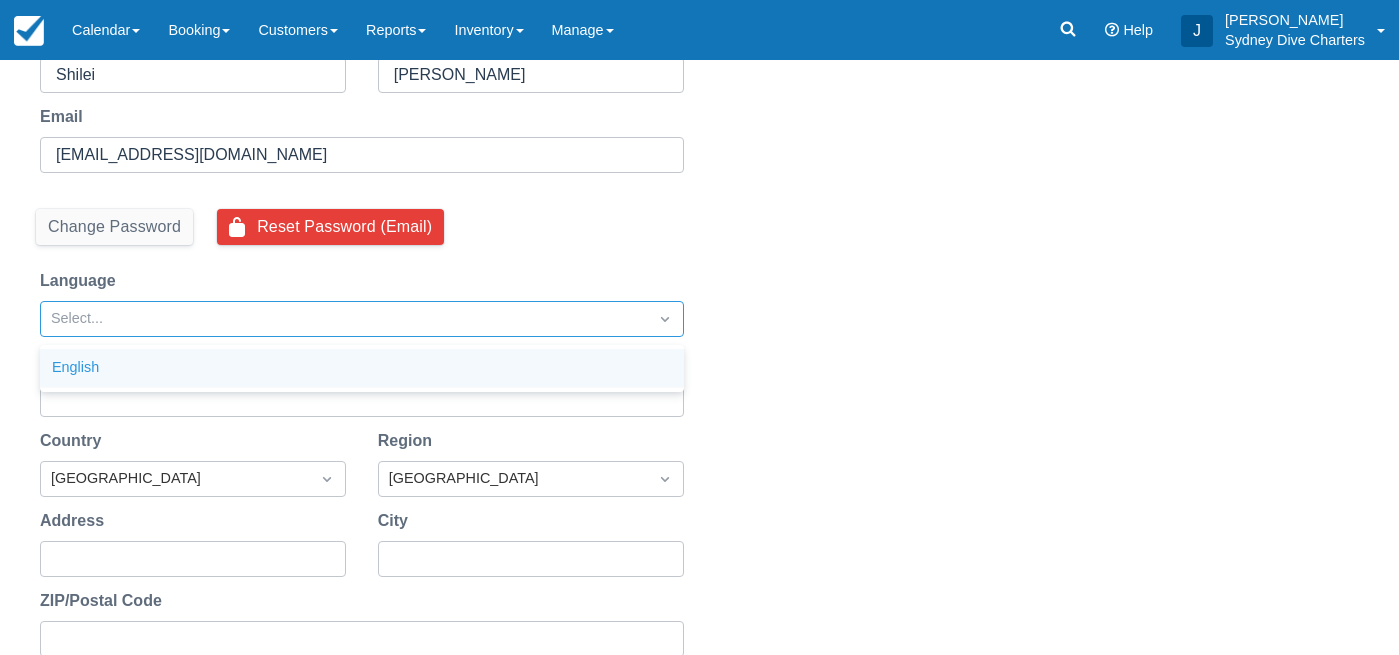 click on "Select..." at bounding box center (344, 319) 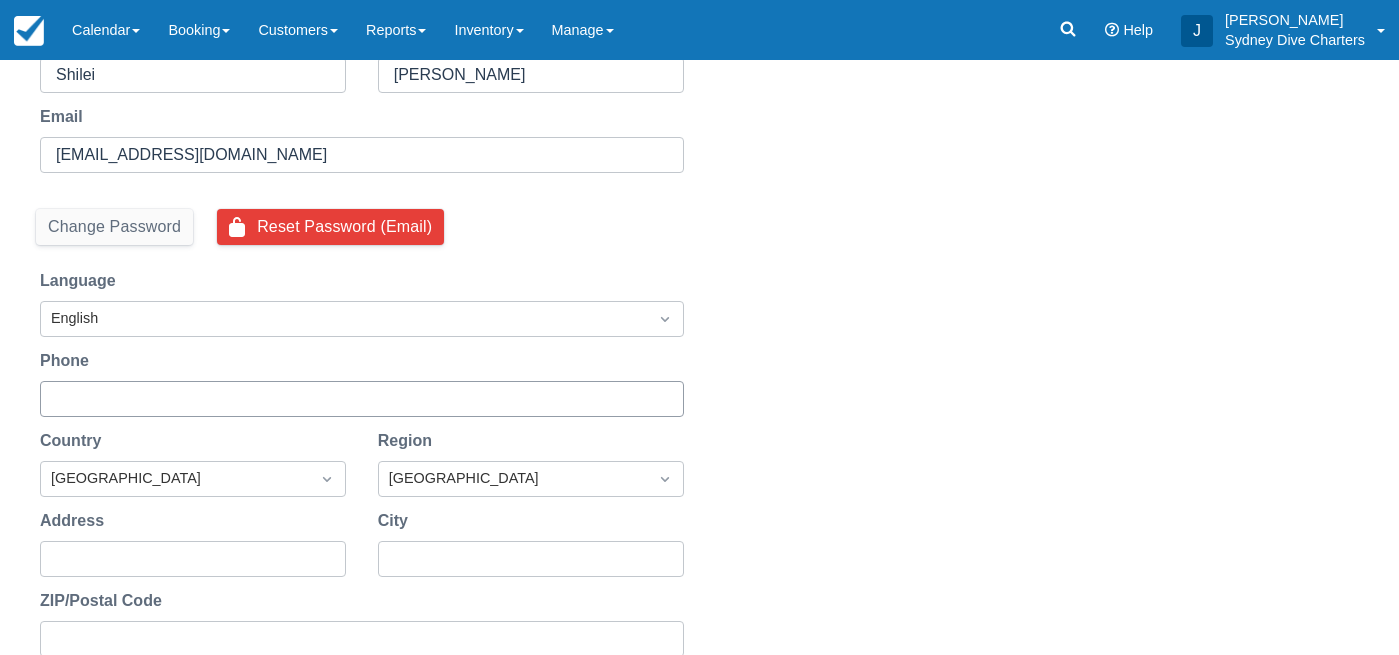 click on "Phone" at bounding box center [360, 399] 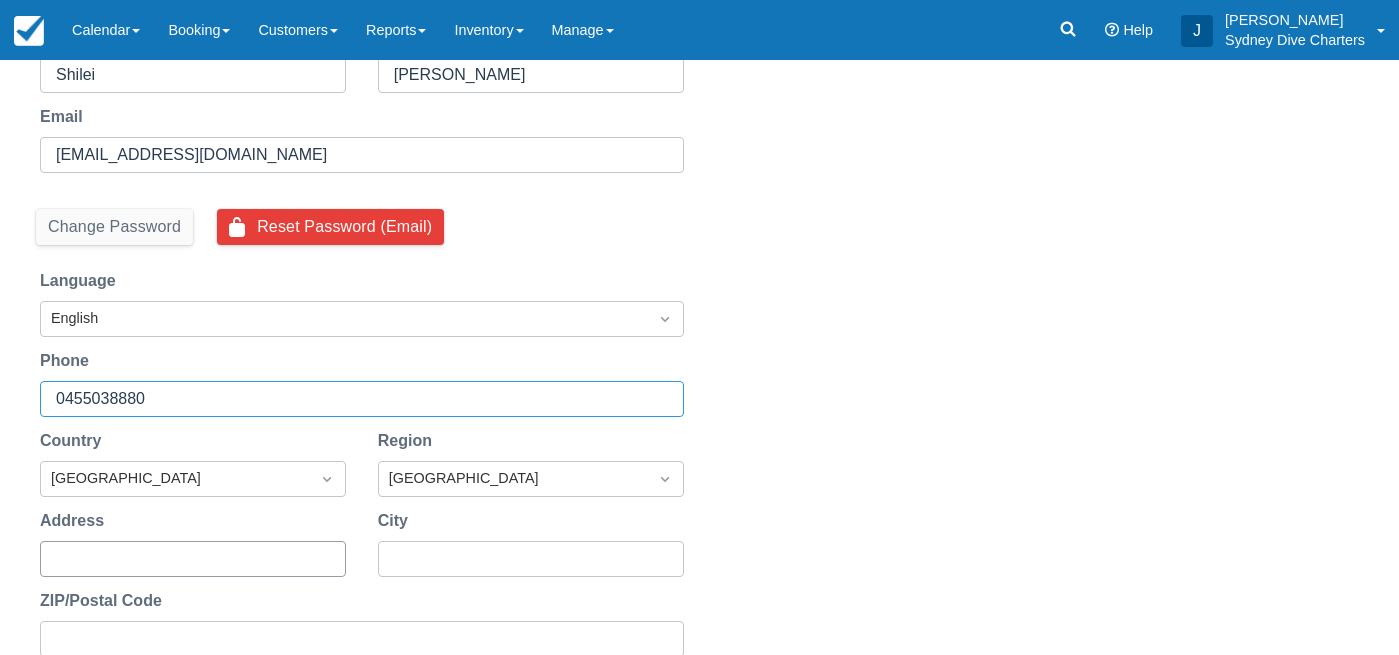 scroll, scrollTop: 319, scrollLeft: 0, axis: vertical 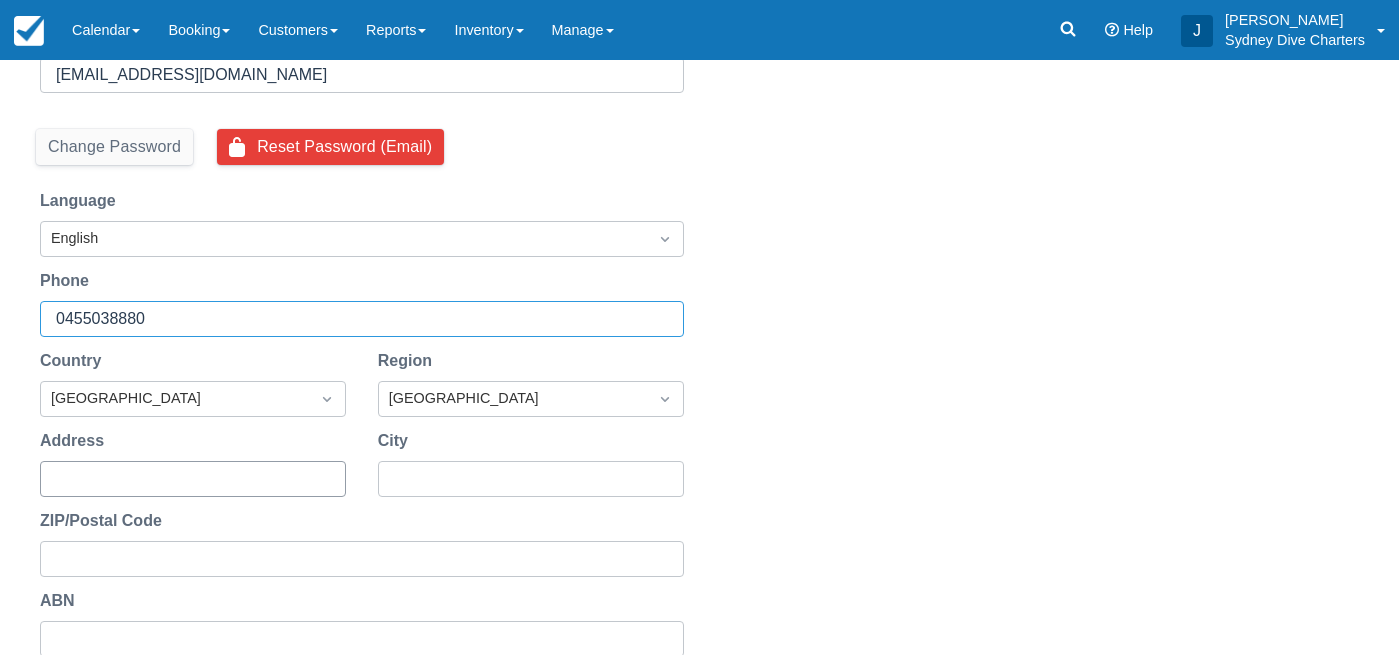 type on "0455038880" 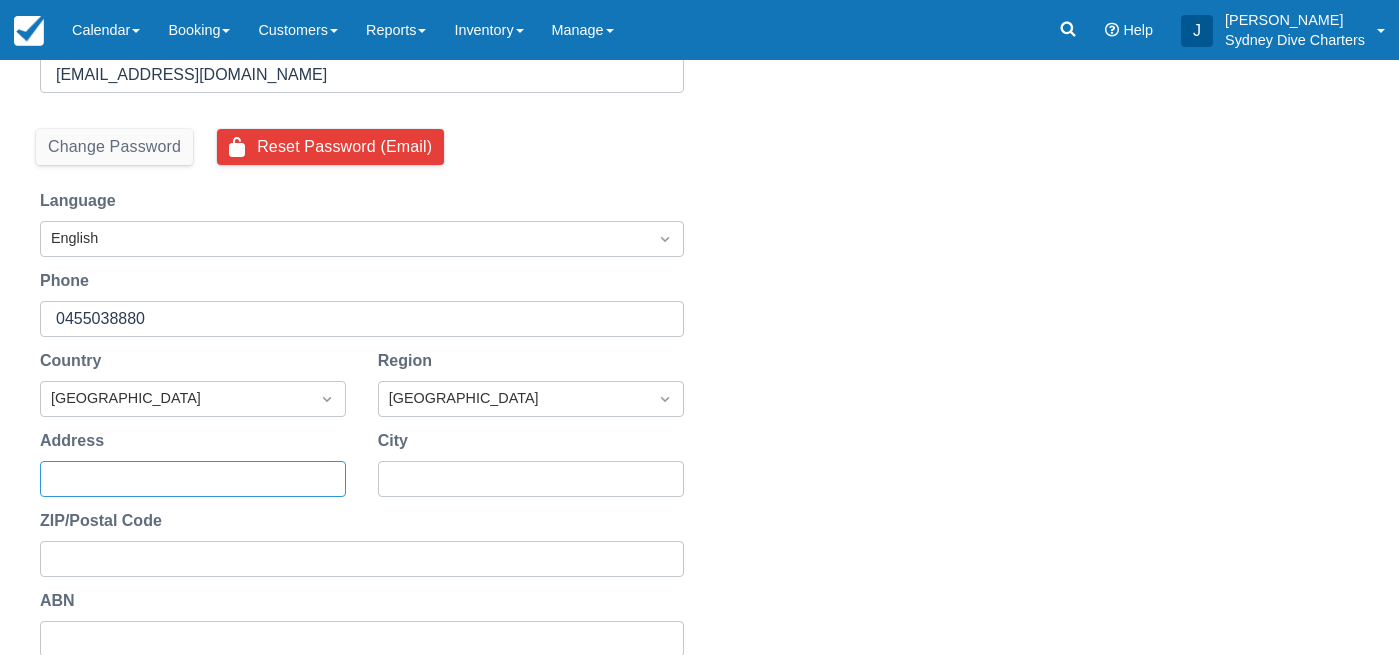 click on "Address" at bounding box center [191, 479] 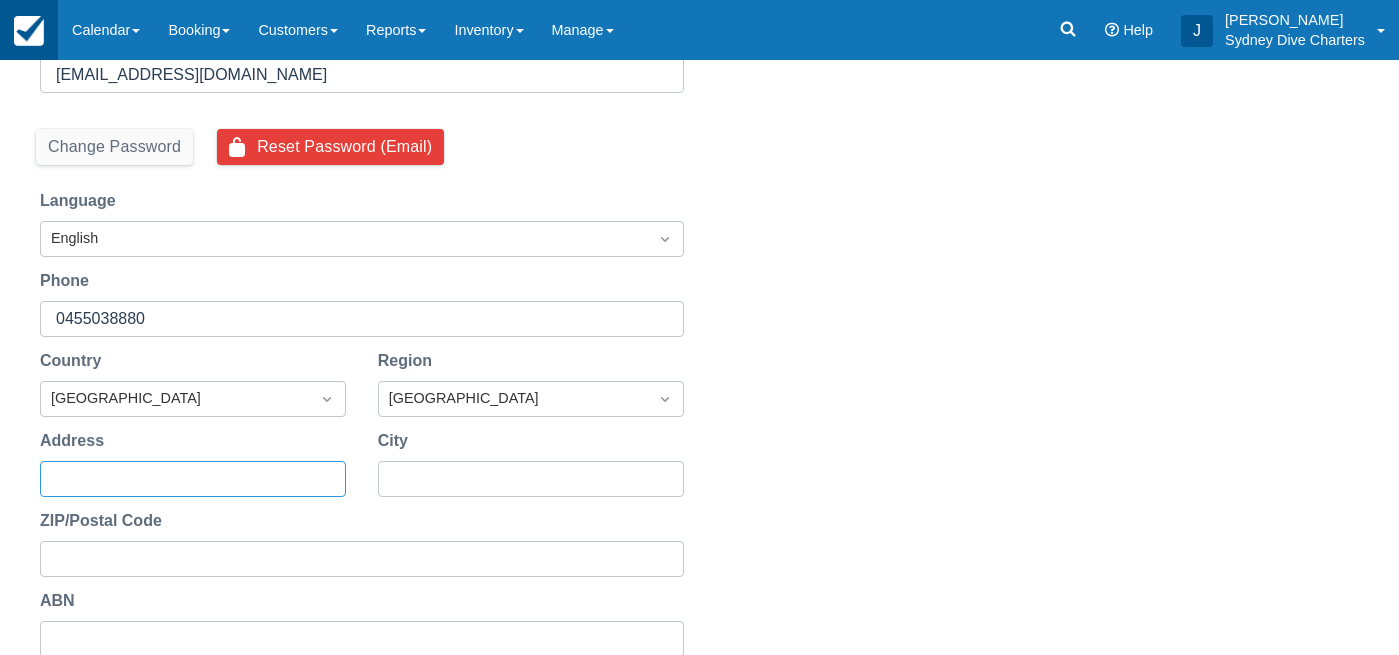 paste on "[STREET_ADDRESS]" 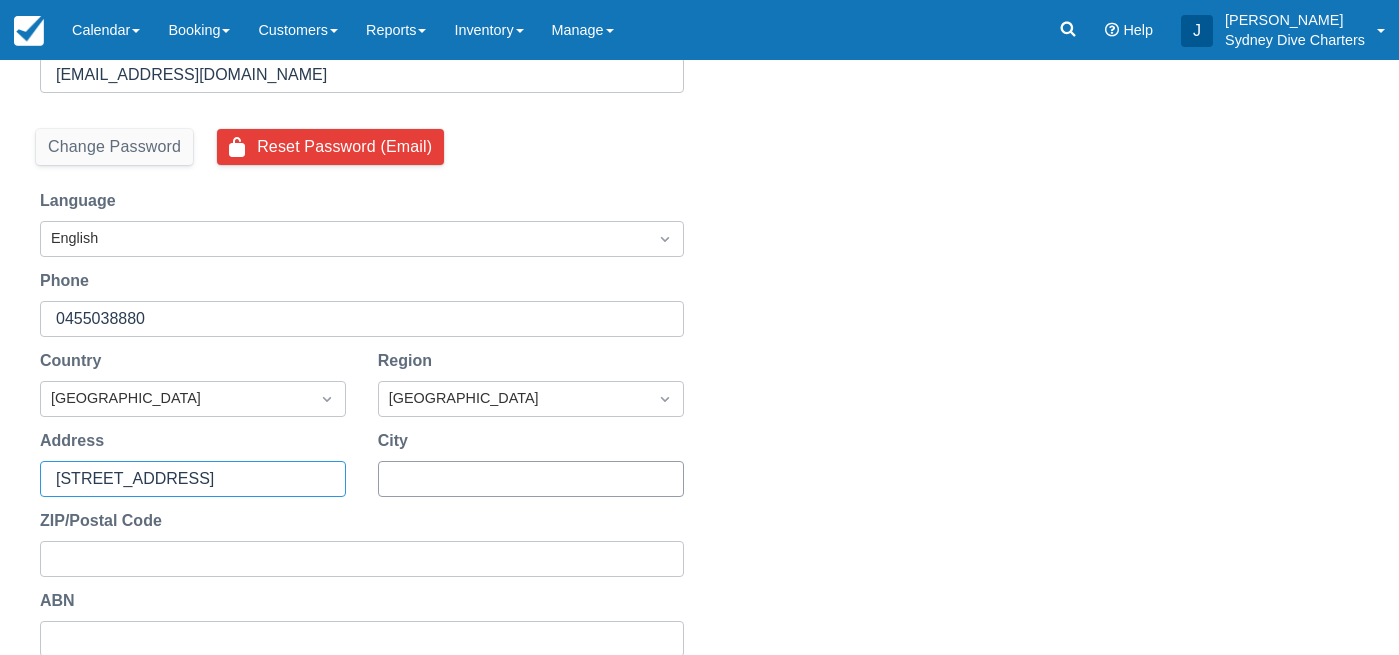 type on "[STREET_ADDRESS]" 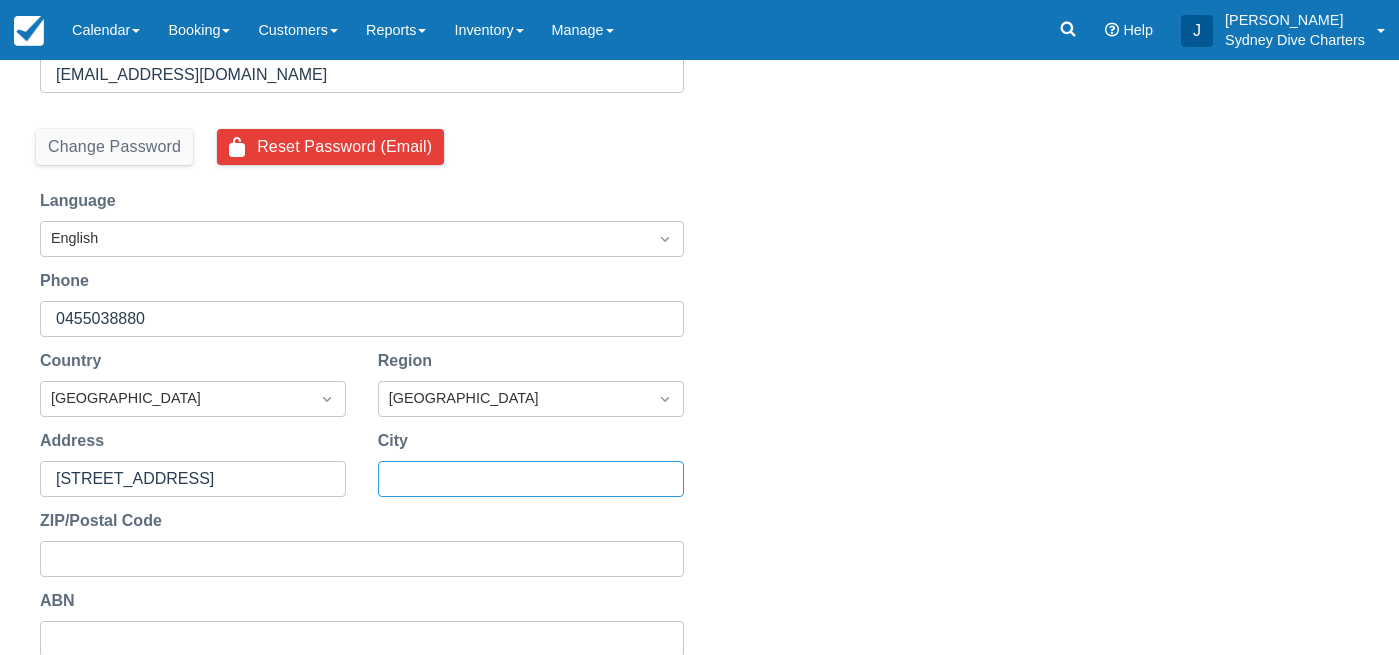click on "City" at bounding box center [529, 479] 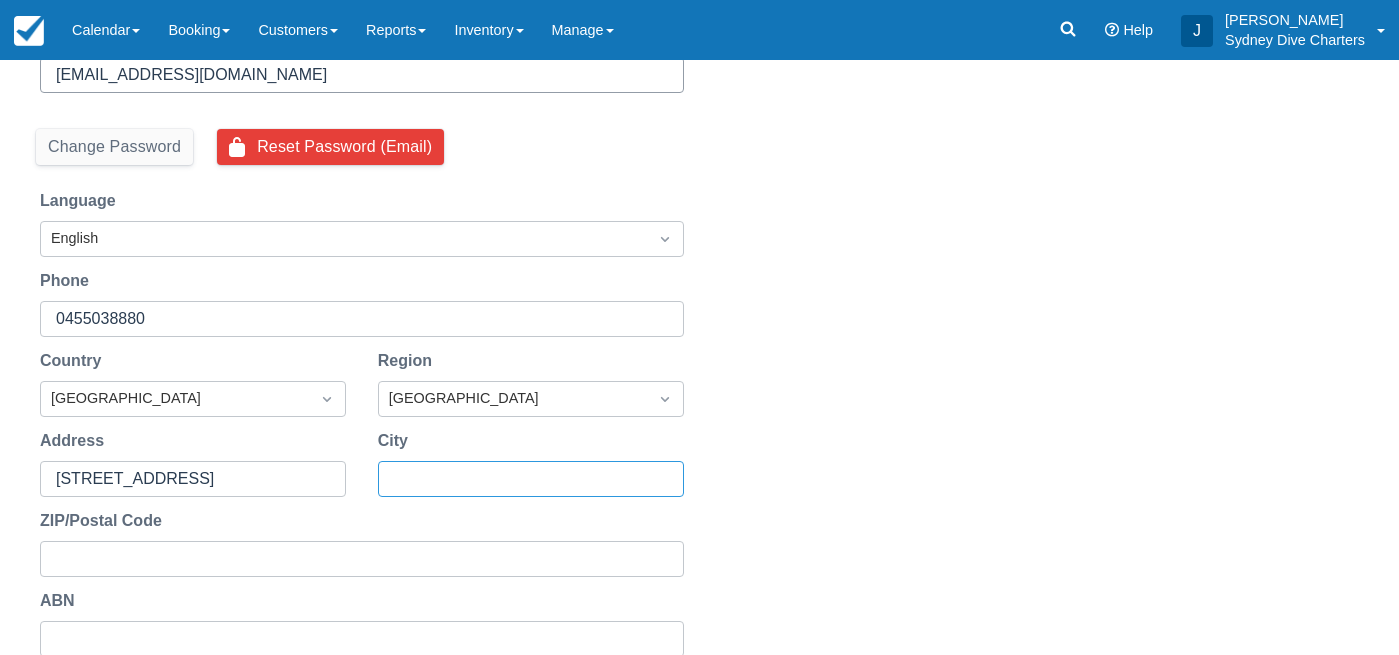 paste on "CROYDON PARK" 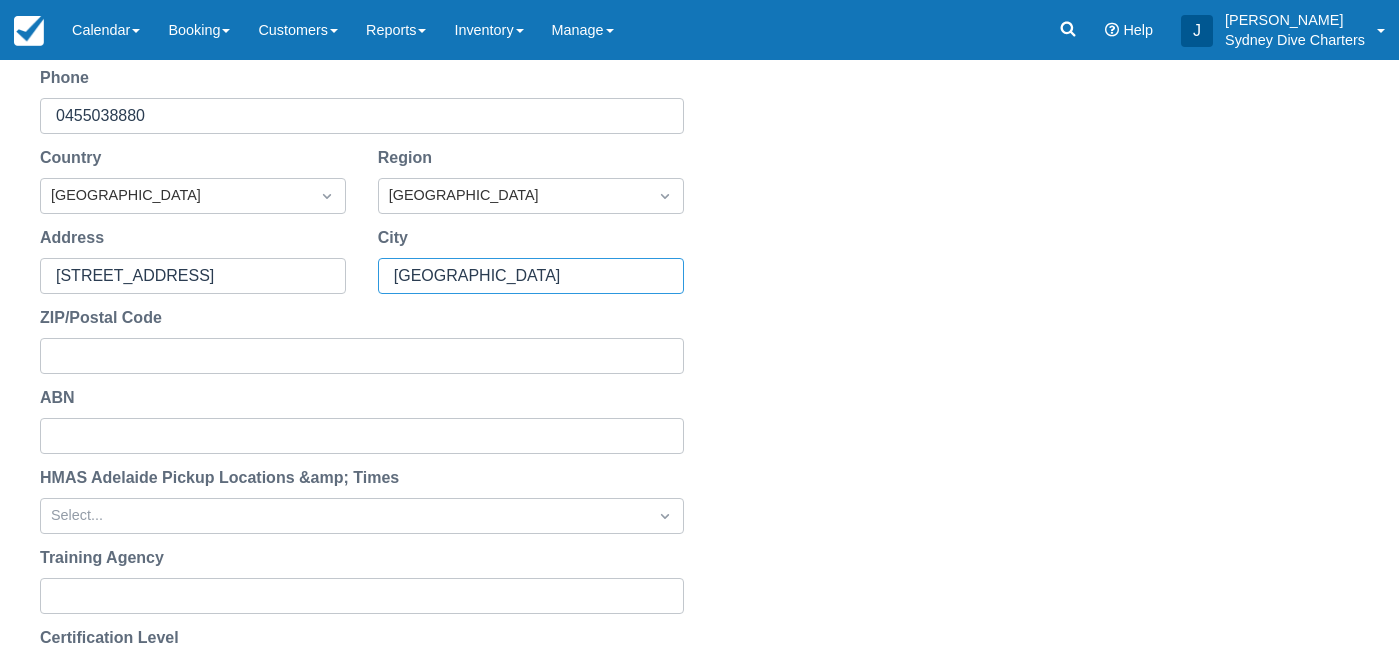 scroll, scrollTop: 527, scrollLeft: 0, axis: vertical 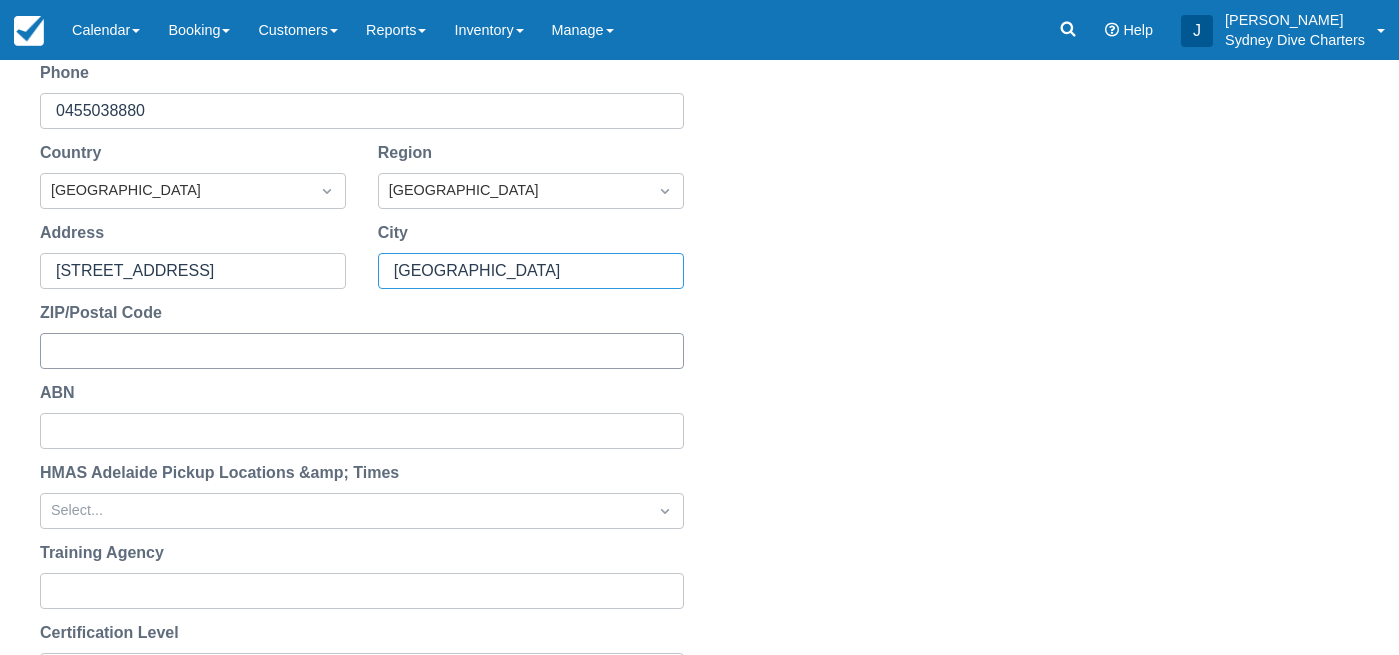 type on "CROYDON PARK" 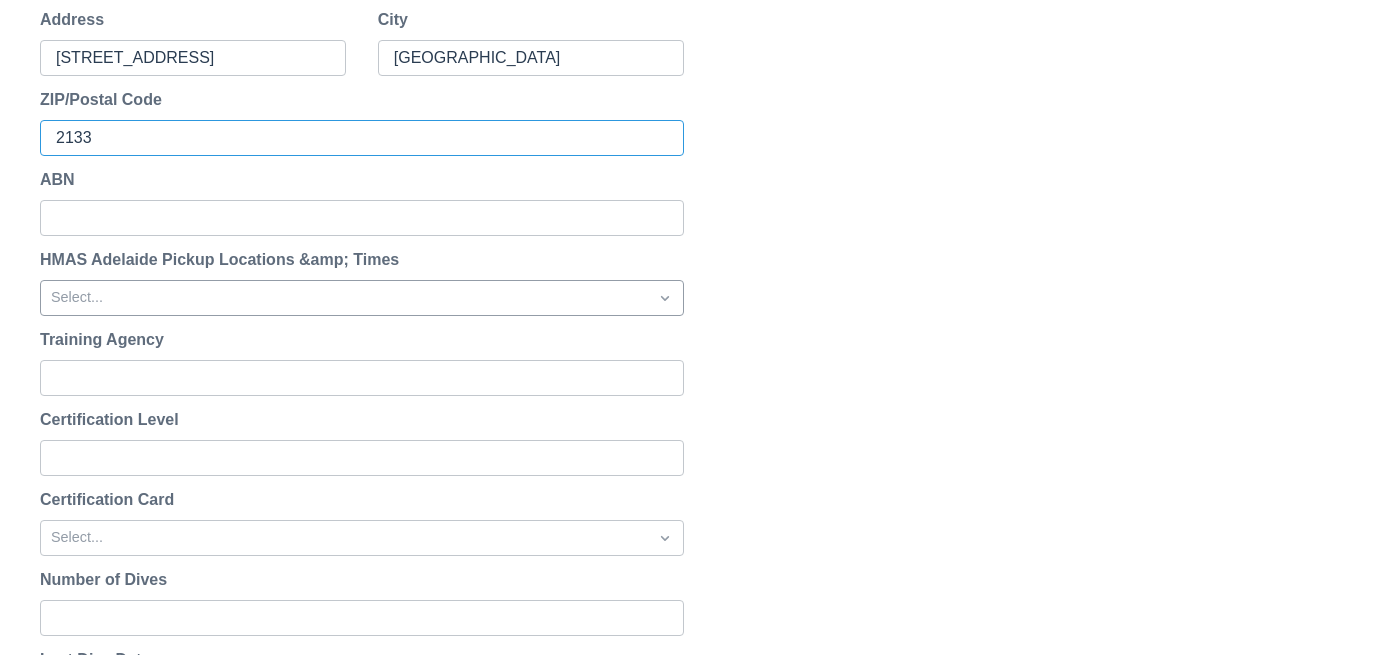 scroll, scrollTop: 751, scrollLeft: 0, axis: vertical 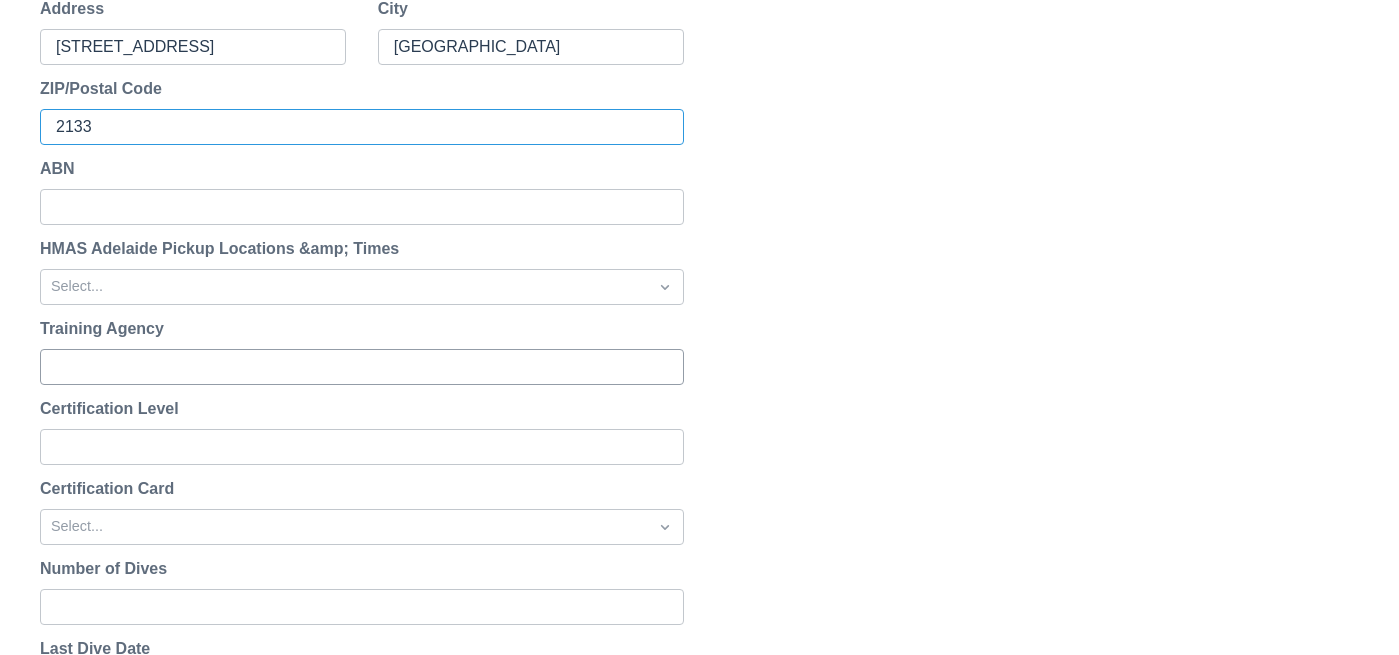 type on "2133" 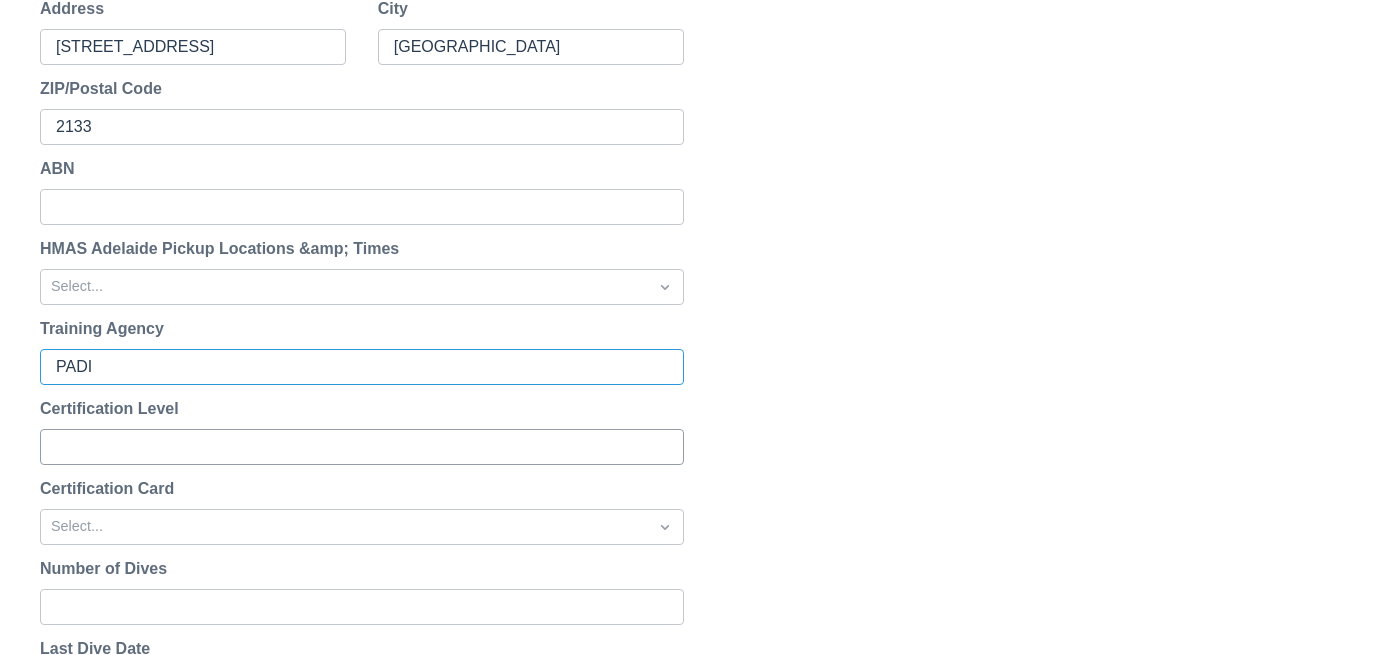 type on "PADI" 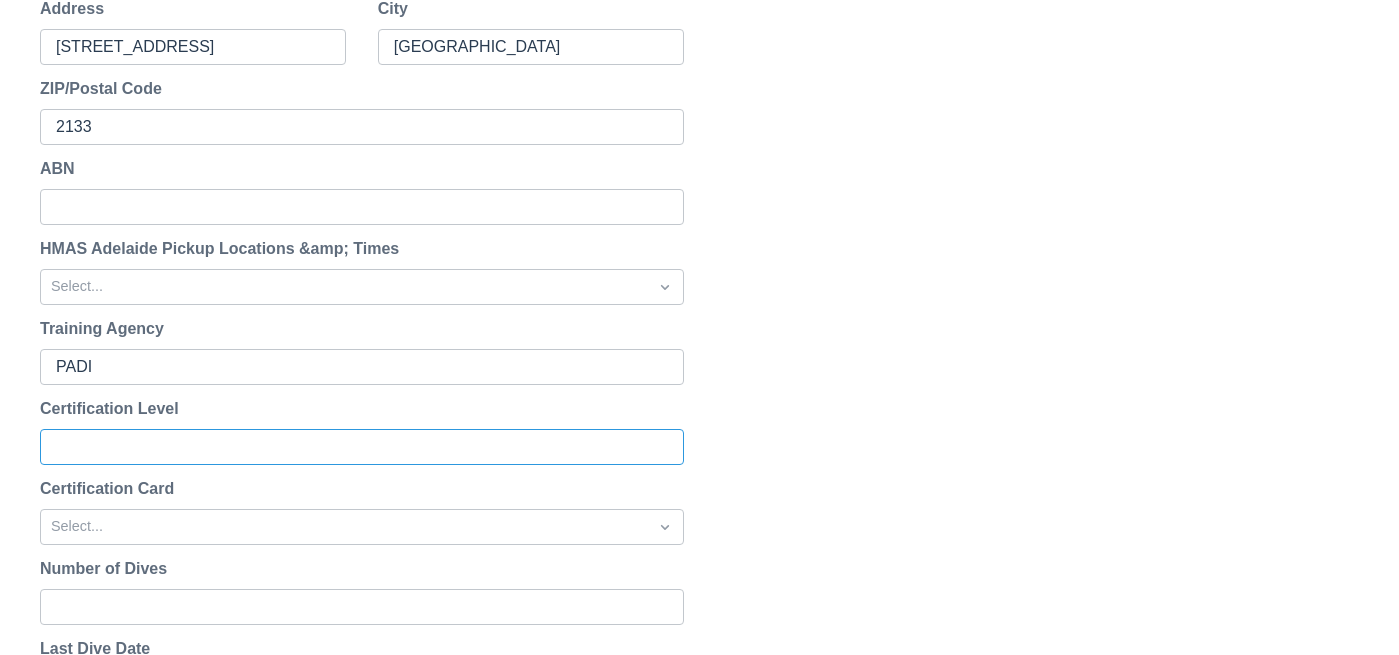click on "Certification Level" at bounding box center (360, 447) 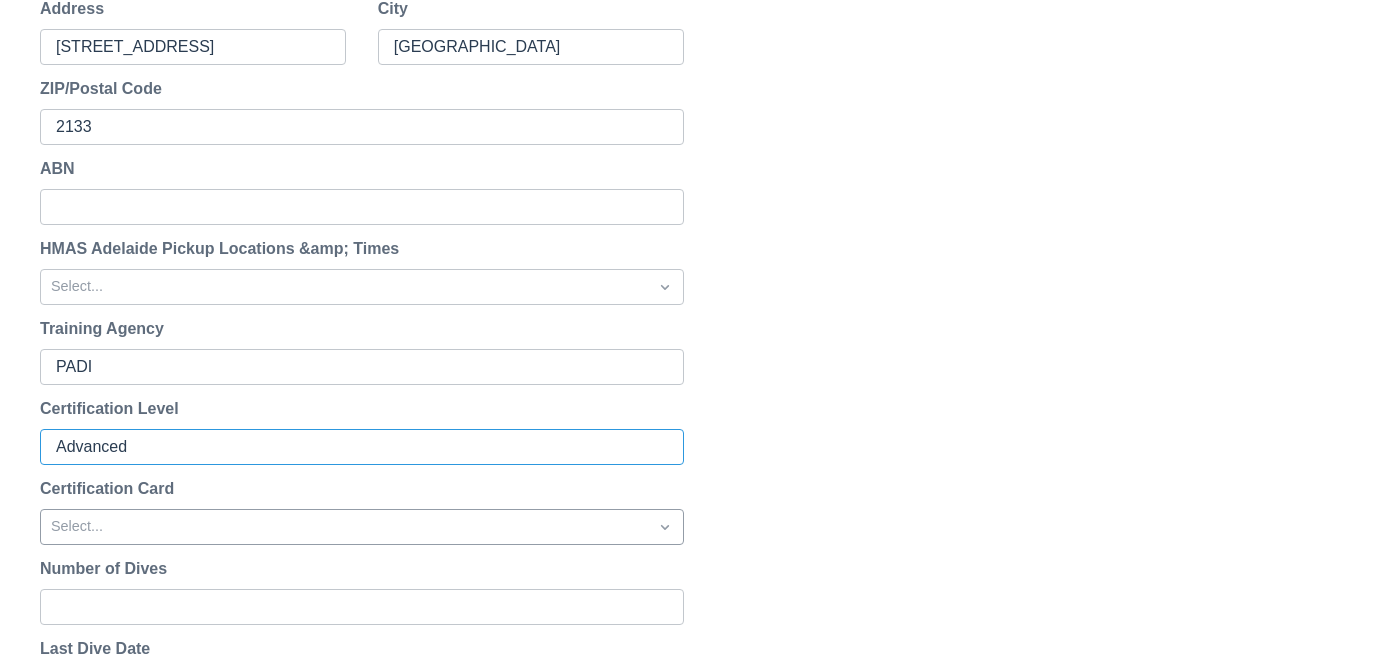 type on "Advanced" 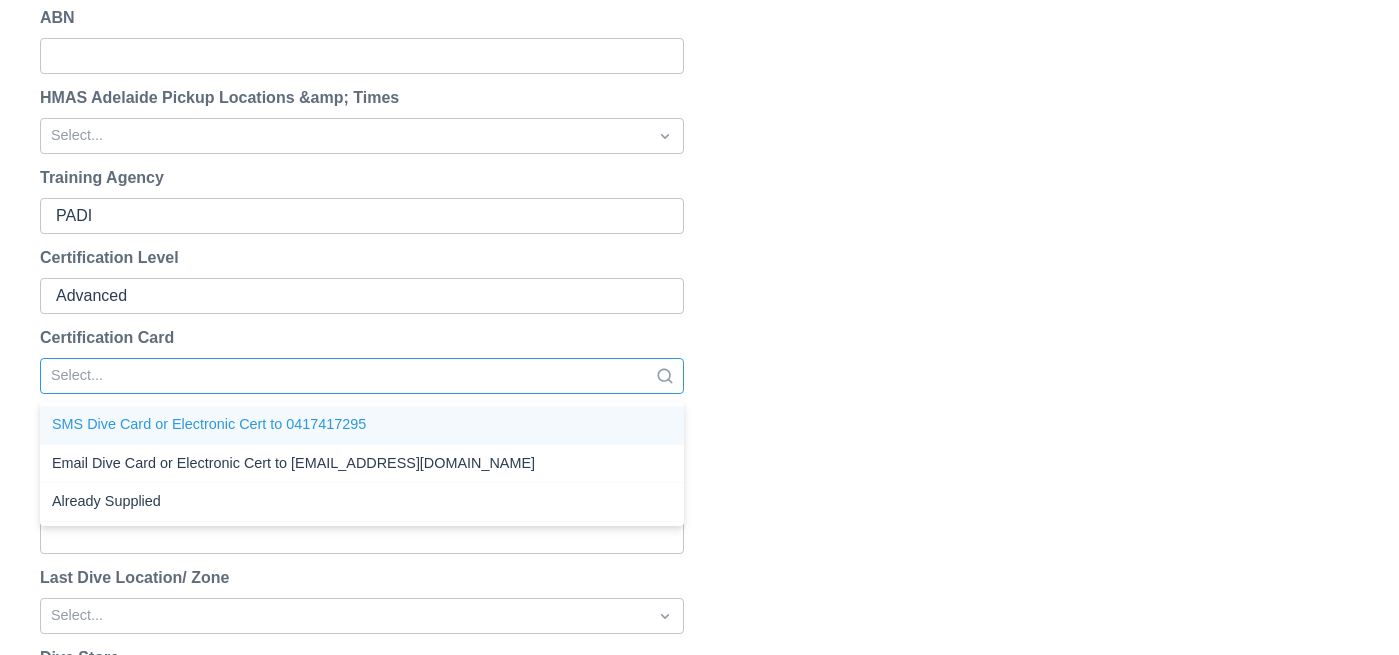 scroll, scrollTop: 930, scrollLeft: 0, axis: vertical 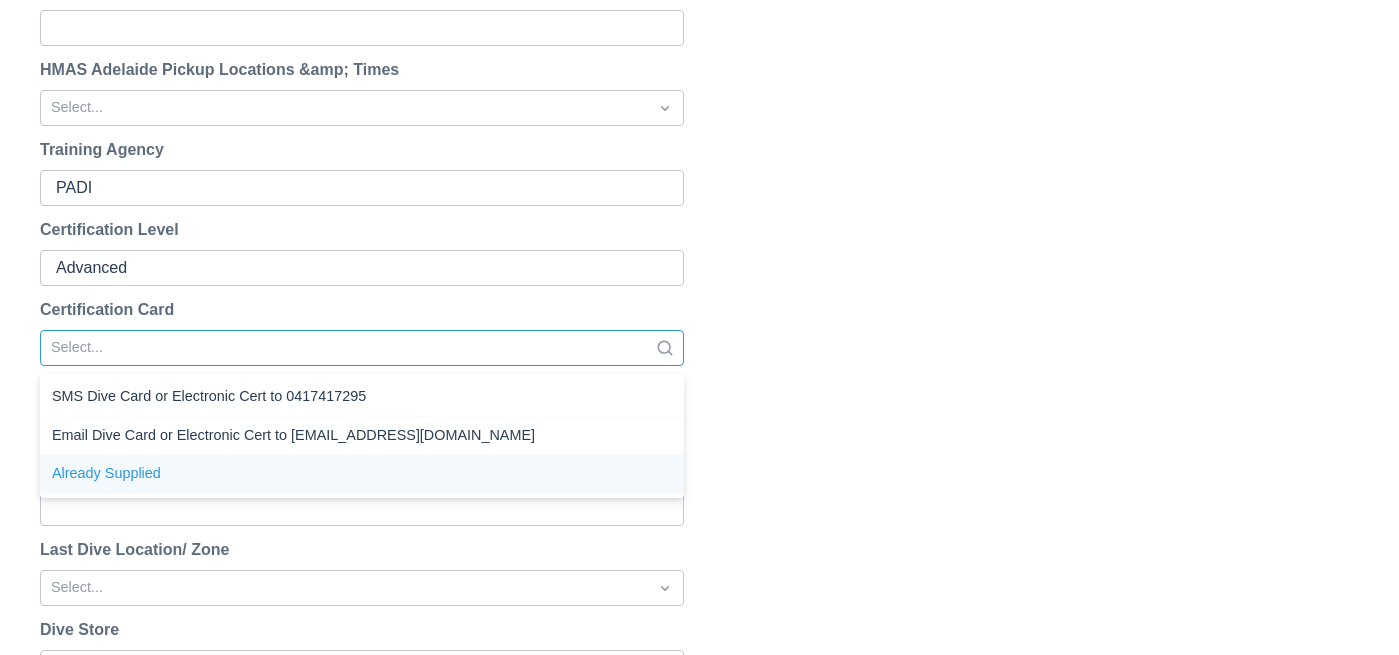 click on "Already Supplied" at bounding box center (362, 474) 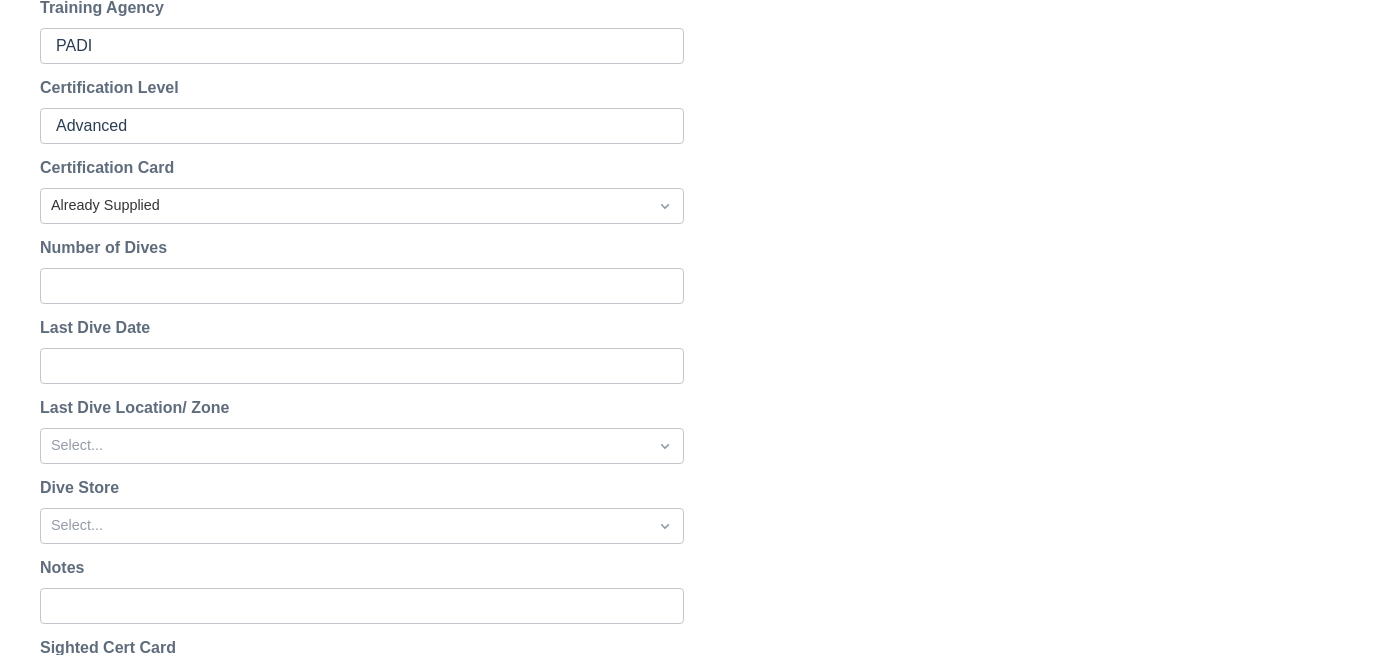 scroll, scrollTop: 1078, scrollLeft: 0, axis: vertical 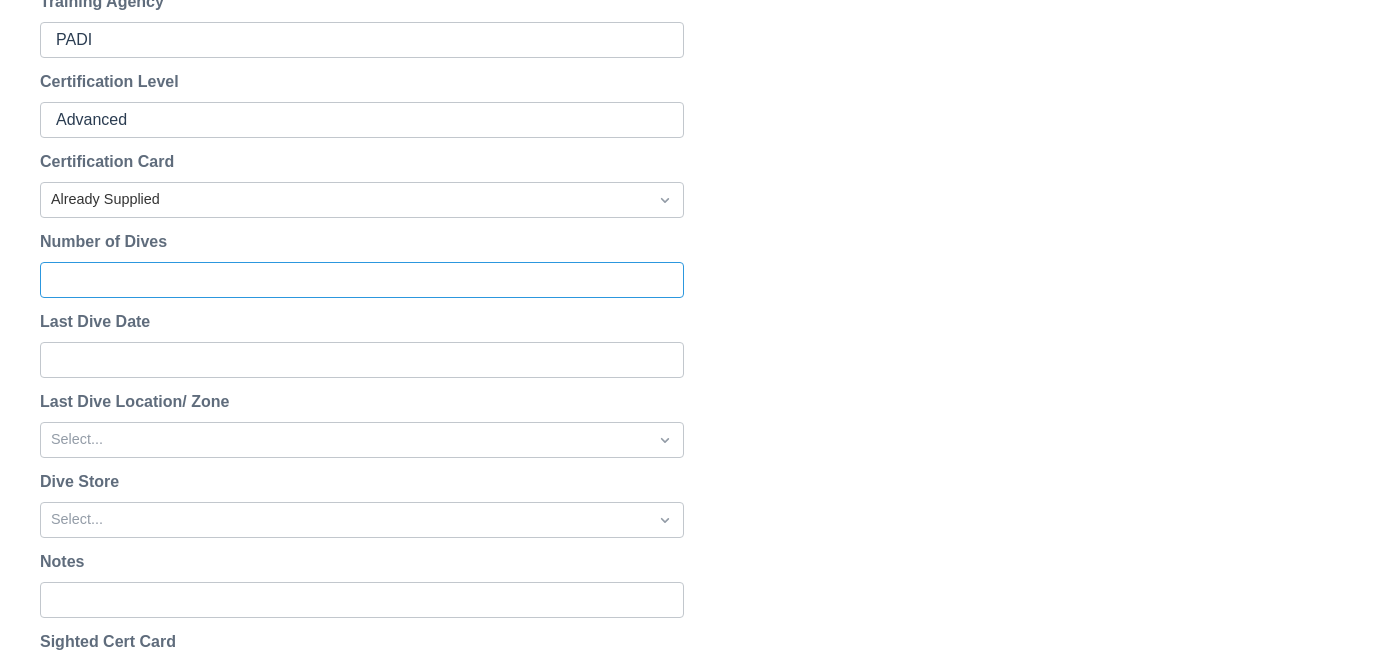 click on "Number of Dives" at bounding box center (360, 280) 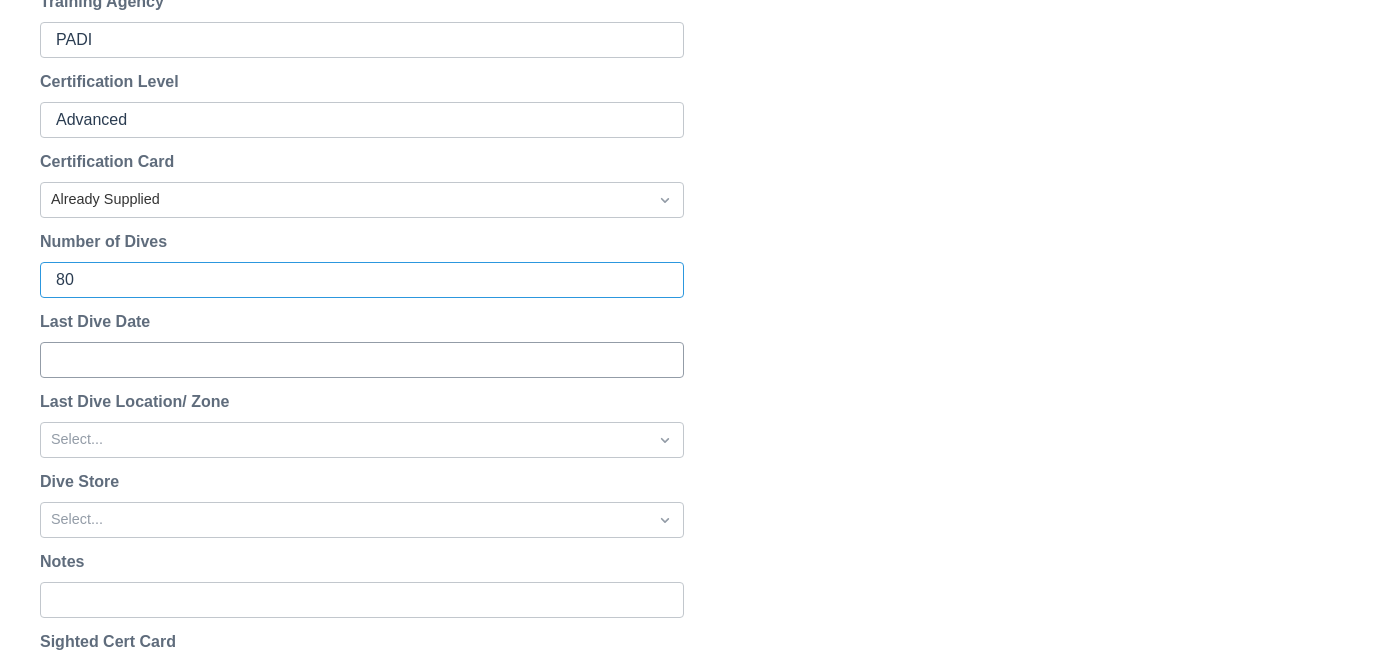 type on "80" 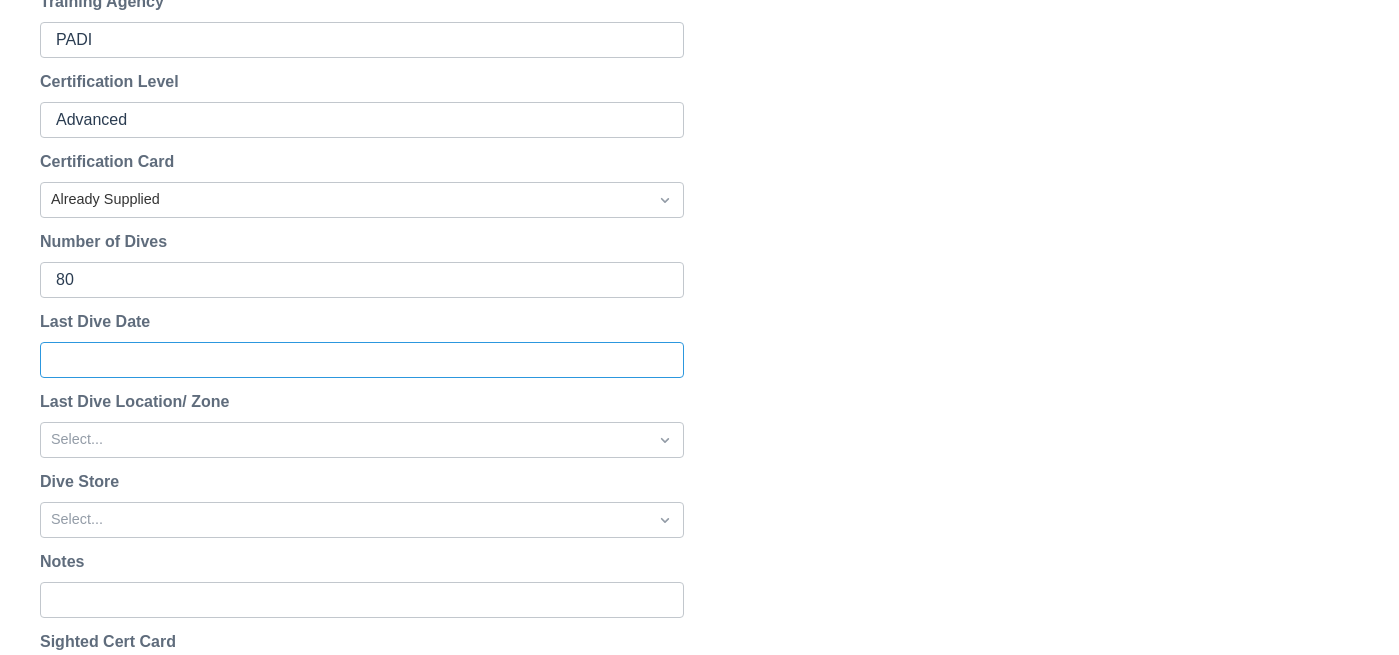 click on "Last Dive Date" at bounding box center [360, 360] 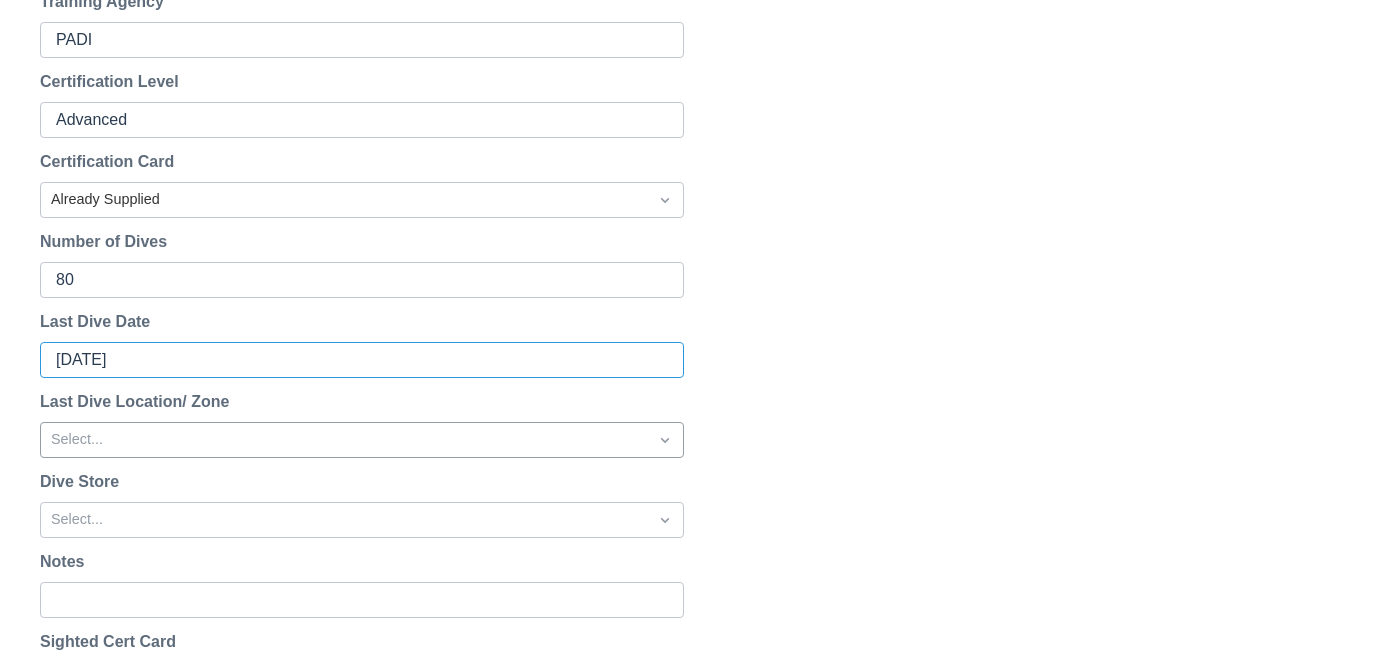 type on "June 2025" 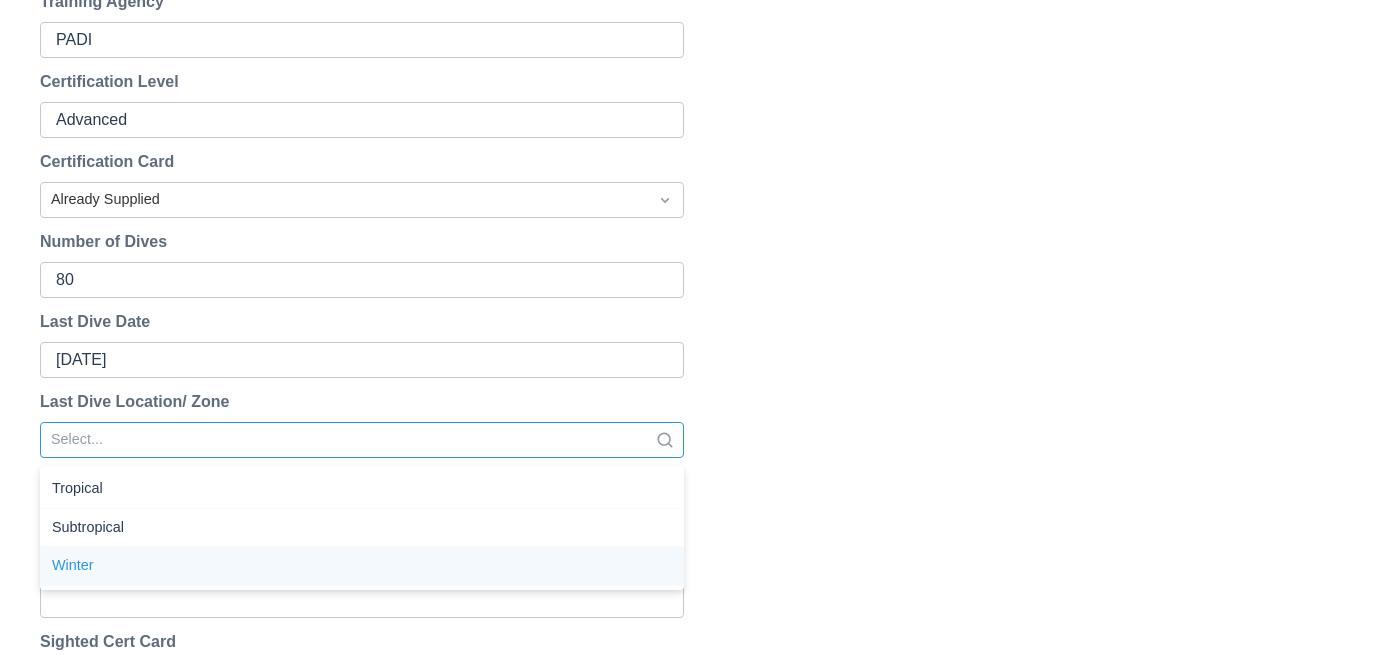 click on "Winter" at bounding box center [362, 566] 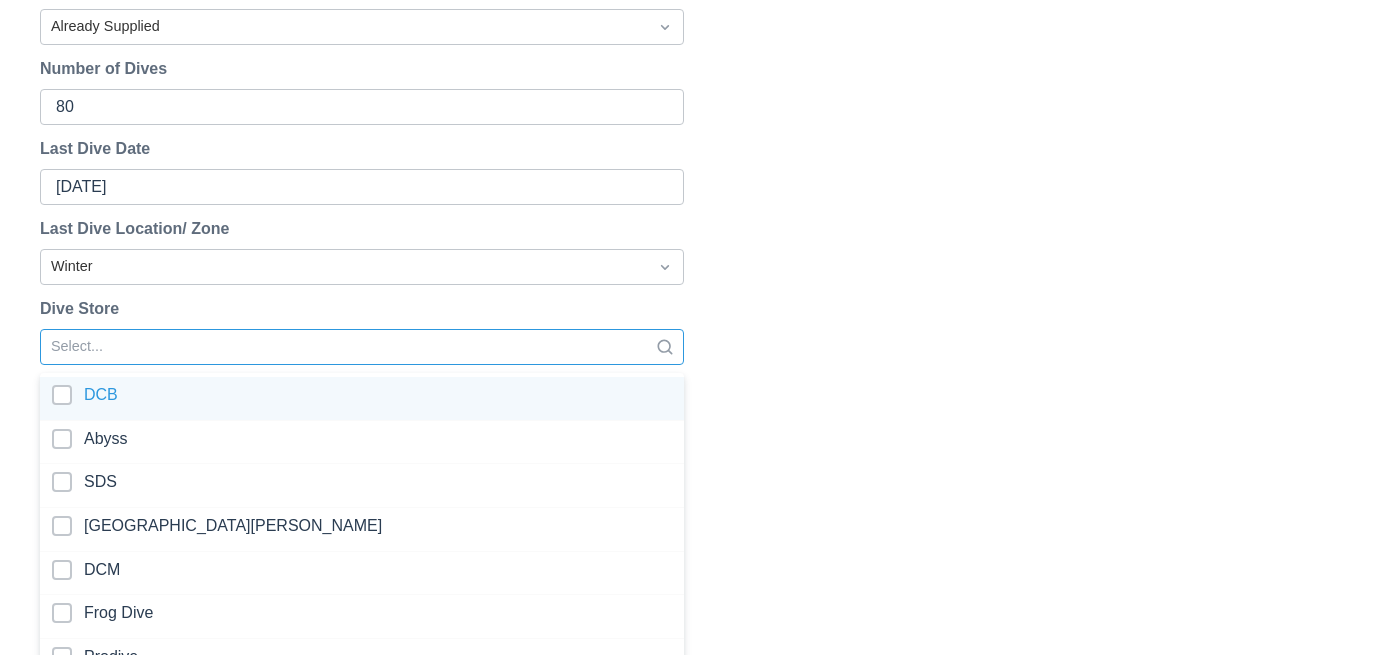 click on "option DCB focused, 1 of 7. 7 results available. Use Up and Down to choose options, press Enter to select the currently focused option, press Escape to exit the menu, press Tab to select the option and exit the menu. Select... DCB Abyss SDS St George Underwater Centre DCM Frog Dive Prodive" at bounding box center (362, 347) 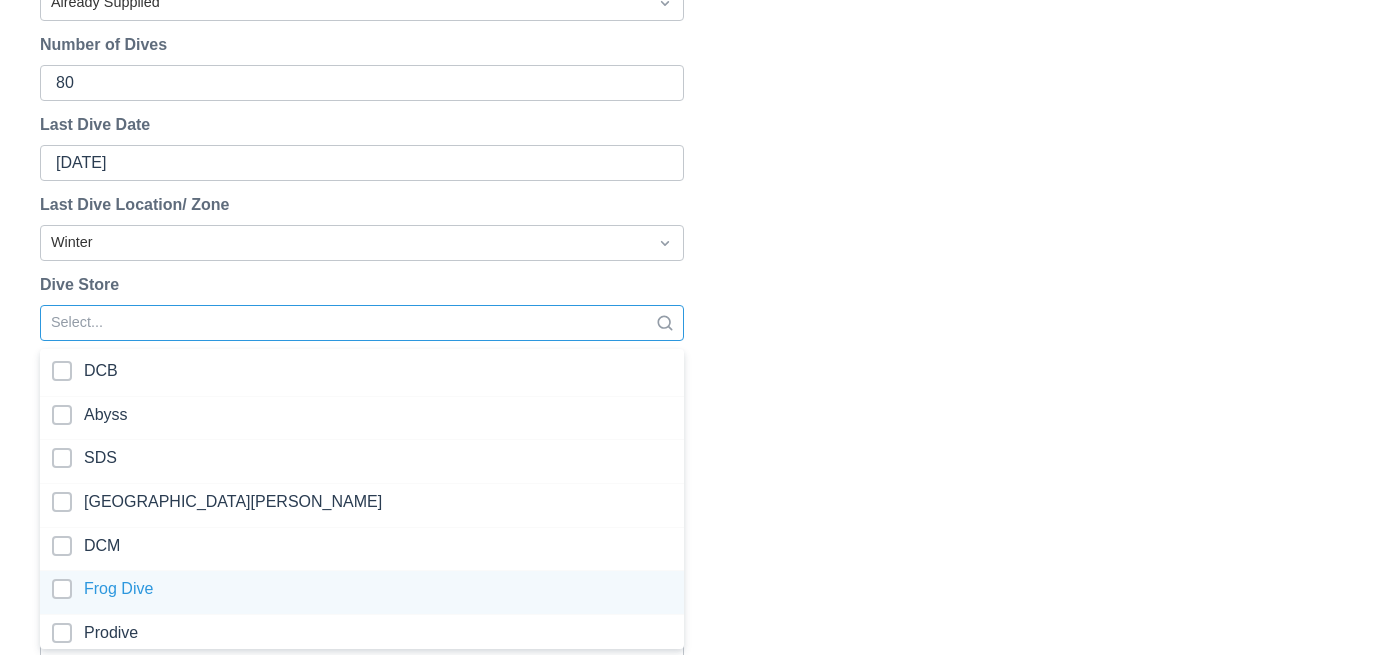 scroll, scrollTop: 6, scrollLeft: 0, axis: vertical 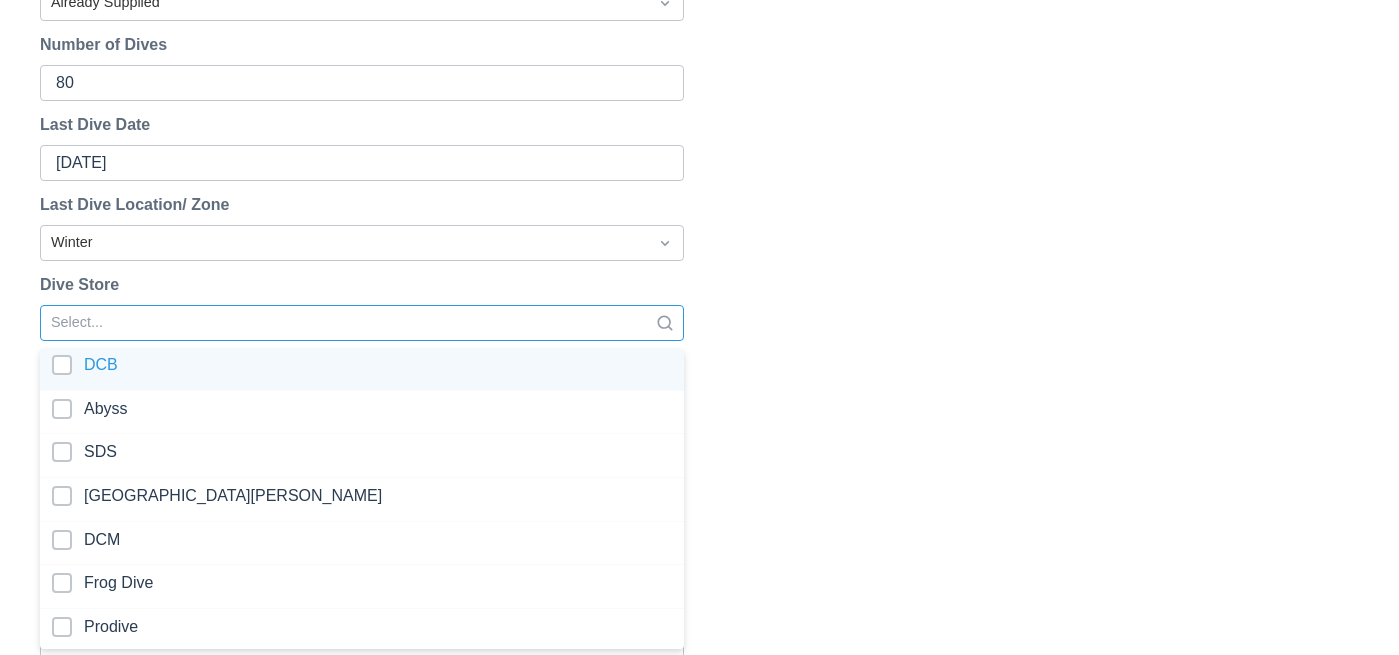 click at bounding box center (362, 368) 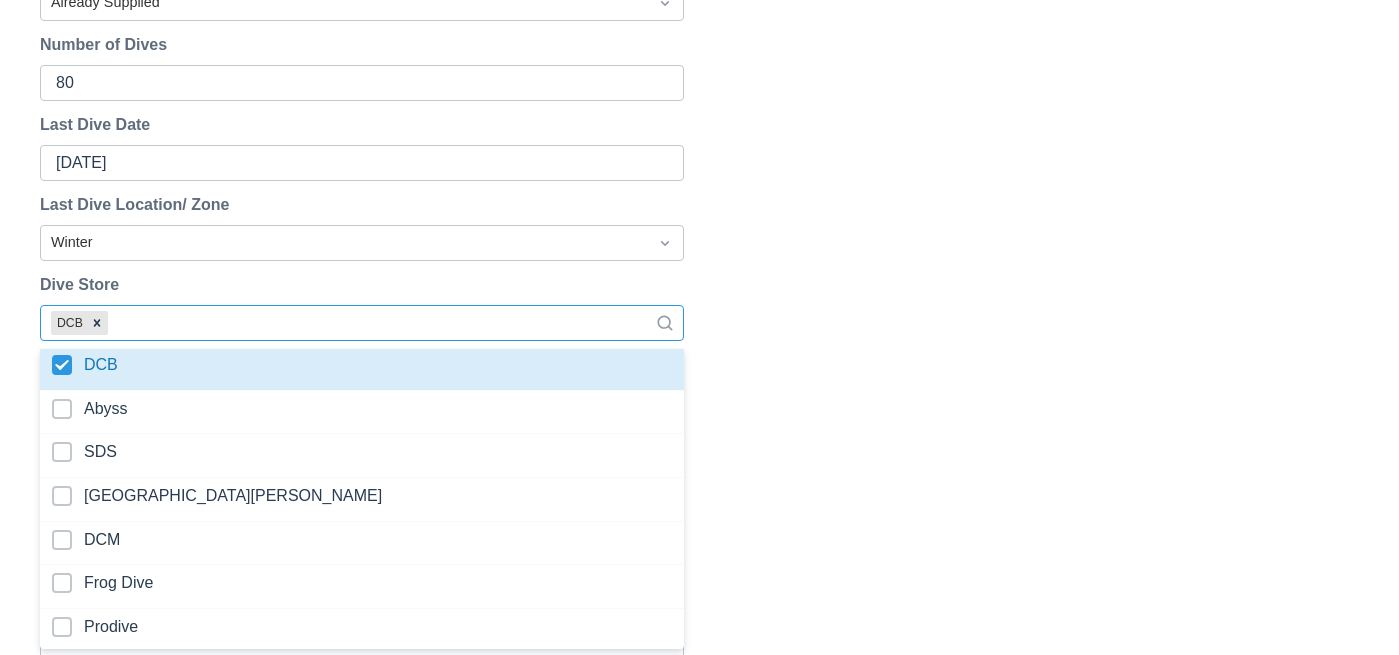 click on "Dive Store" at bounding box center [362, 285] 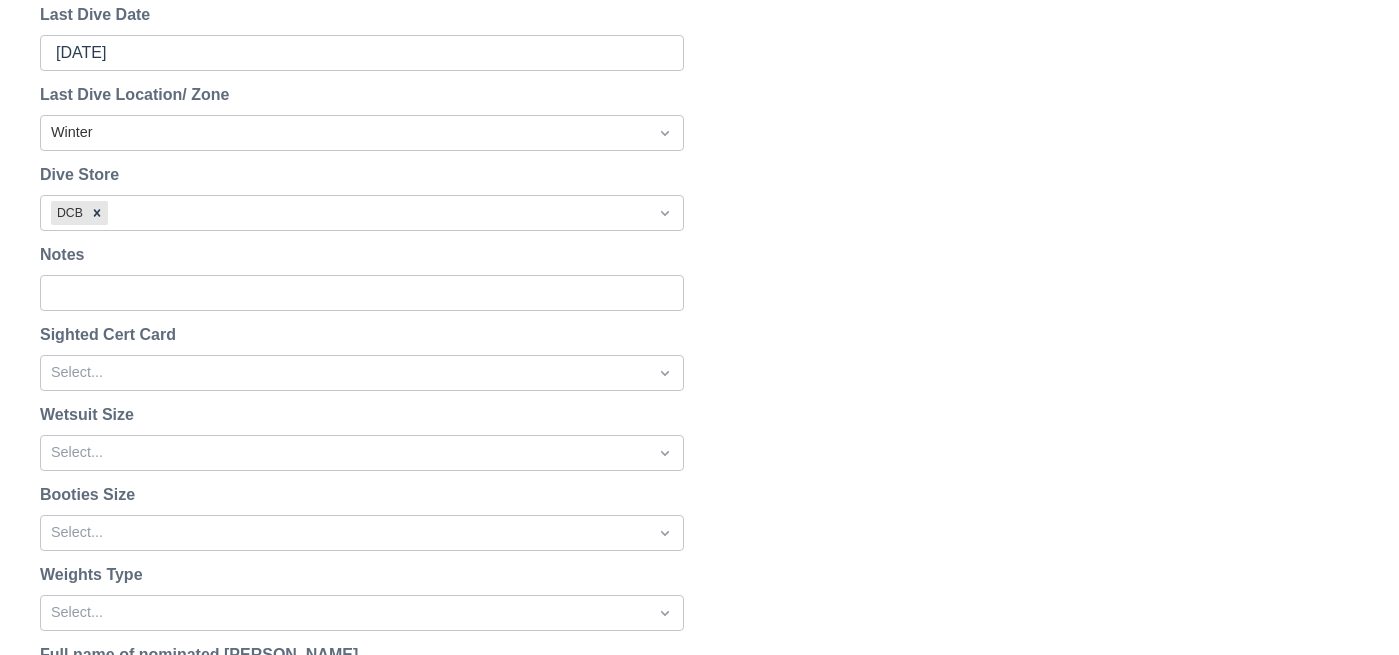 scroll, scrollTop: 1402, scrollLeft: 0, axis: vertical 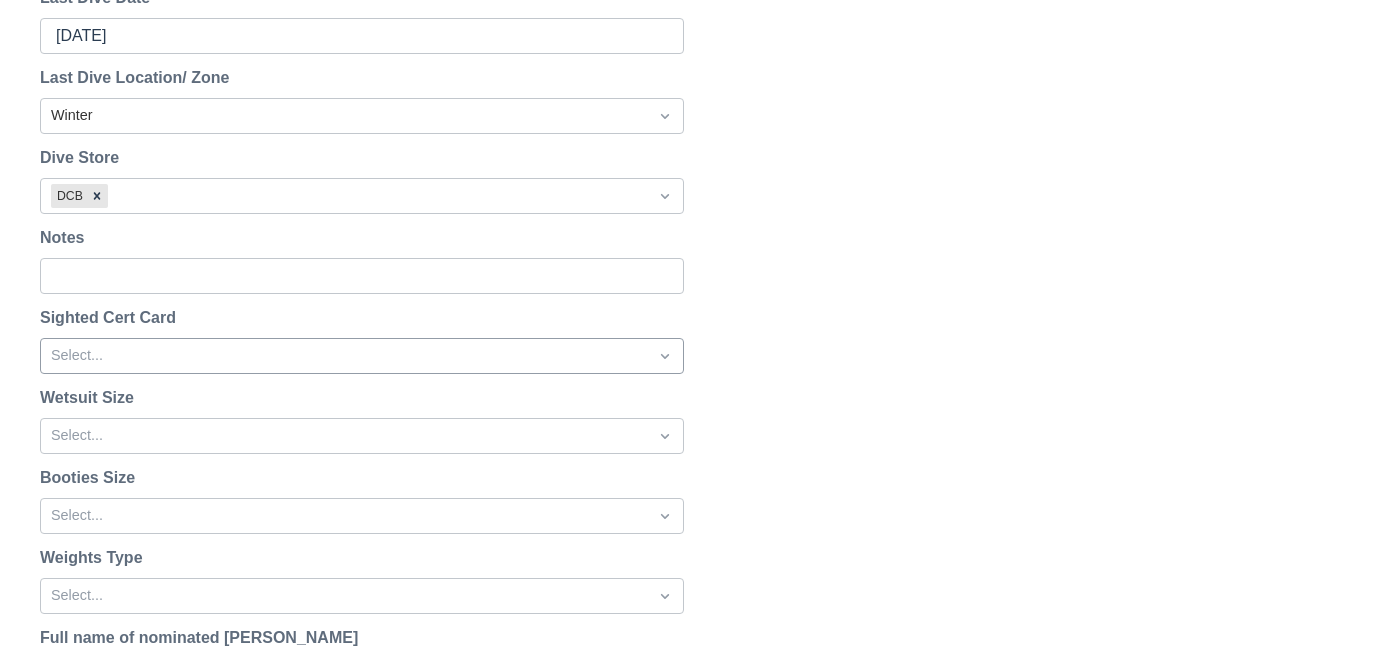 click at bounding box center [344, 356] 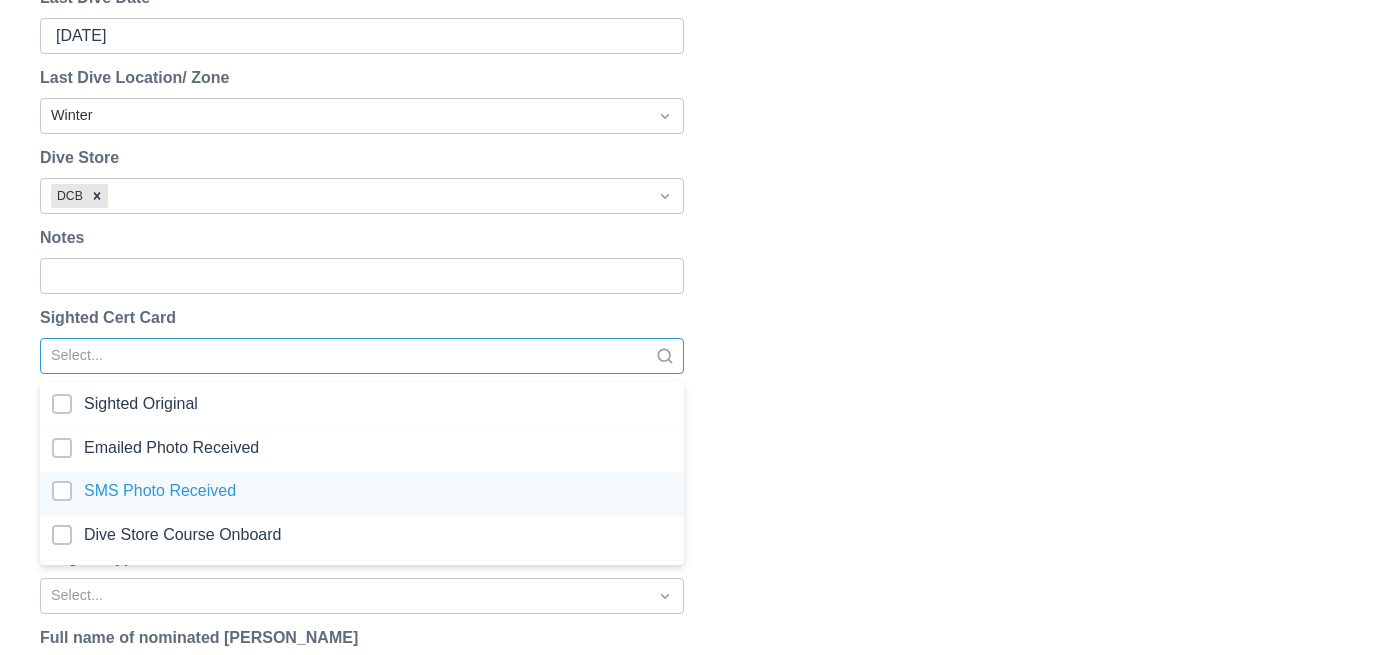 click at bounding box center [362, 494] 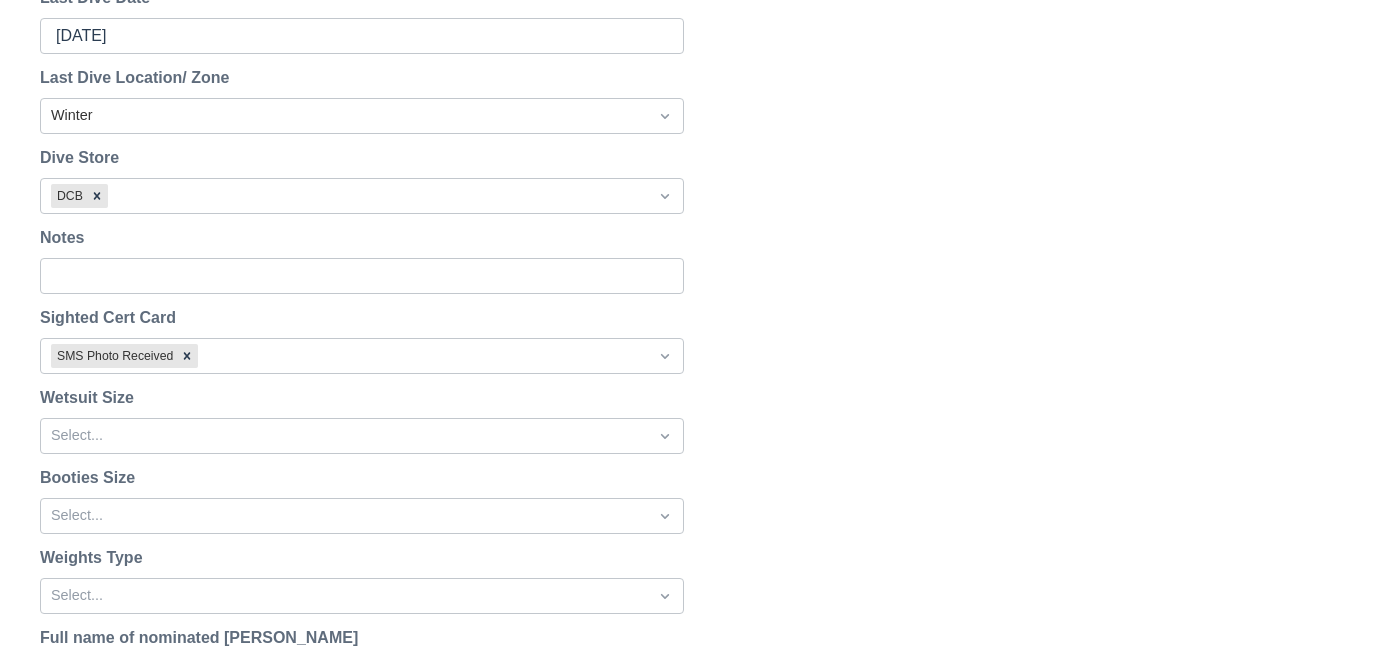 click on "Reset Password Send password reset email to   712693634@qq.com ? Cancel Send Reset Email Change Password New Password   No empty spaces At least 10 characters long At least 1 numbers (0-9) At least 1 special character At least 1 upper and lower case Cancel Change Password First Name Shilei Last Name Gao Email 712693634@qq.com Change Password Reset Password (Email) Language English Phone 0455038880 Country Australia Region New South Wales Address 52 WINDSOR AVE City CROYDON PARK ZIP/Postal Code 2133 ABN HMAS Adelaide Pickup Locations &amp; Times Select... Training Agency PADI Certification Level Advanced Certification Card Already Supplied Number of Dives 80 Last Dive Date June 2025 Last Dive Location/ Zone Winter Dive Store DCB Notes Sighted Cert Card SMS Photo Received Wetsuit Size Select... Booties Size Select... Weights Type Select... Full name of nominated buddy Pickup Locations &amp; Times - Single Boat Dive Select... Pickup Locations &amp; Times - Night Dive Select... Select... Select... Select... Save" at bounding box center (699, 202) 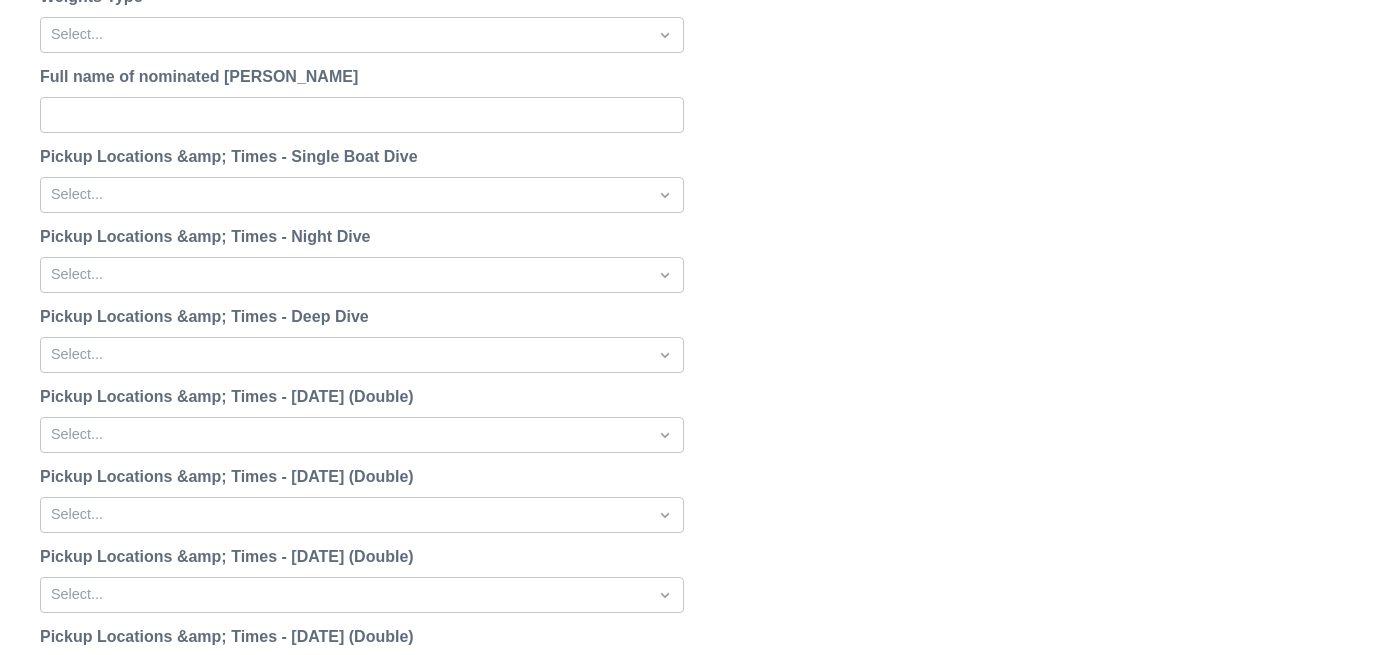 scroll, scrollTop: 2579, scrollLeft: 0, axis: vertical 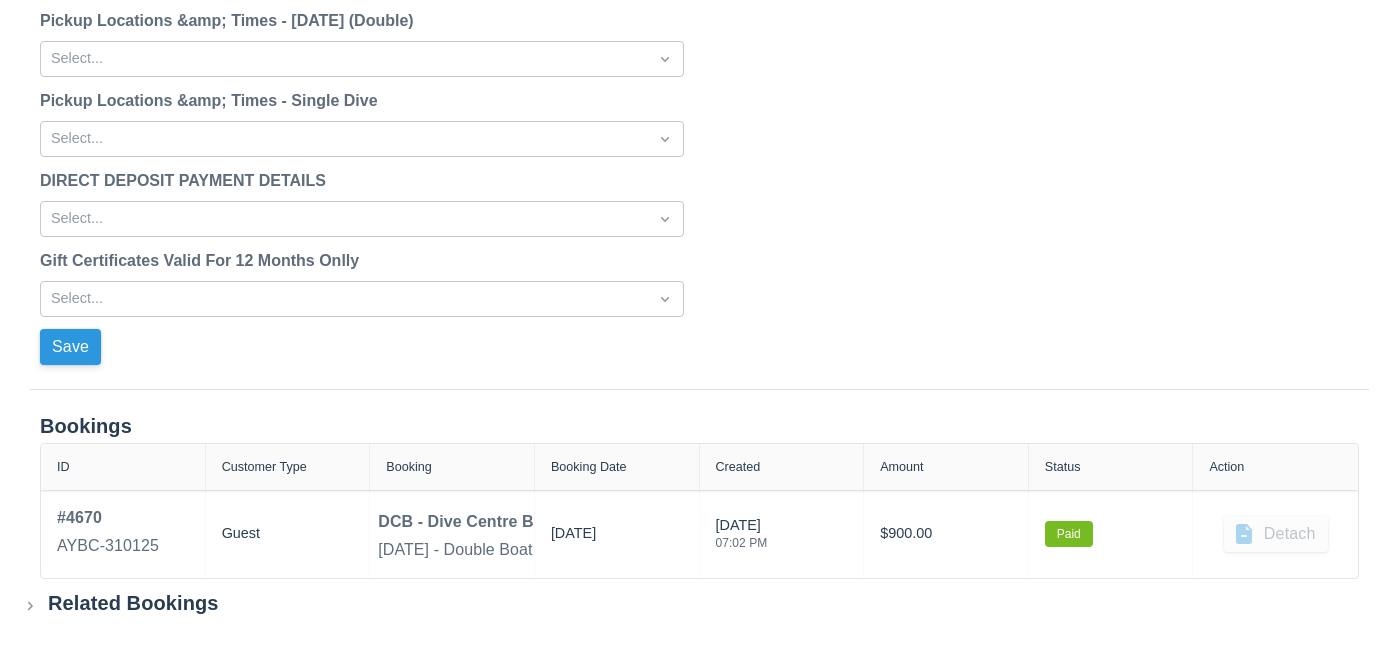 click on "Save" at bounding box center (70, 347) 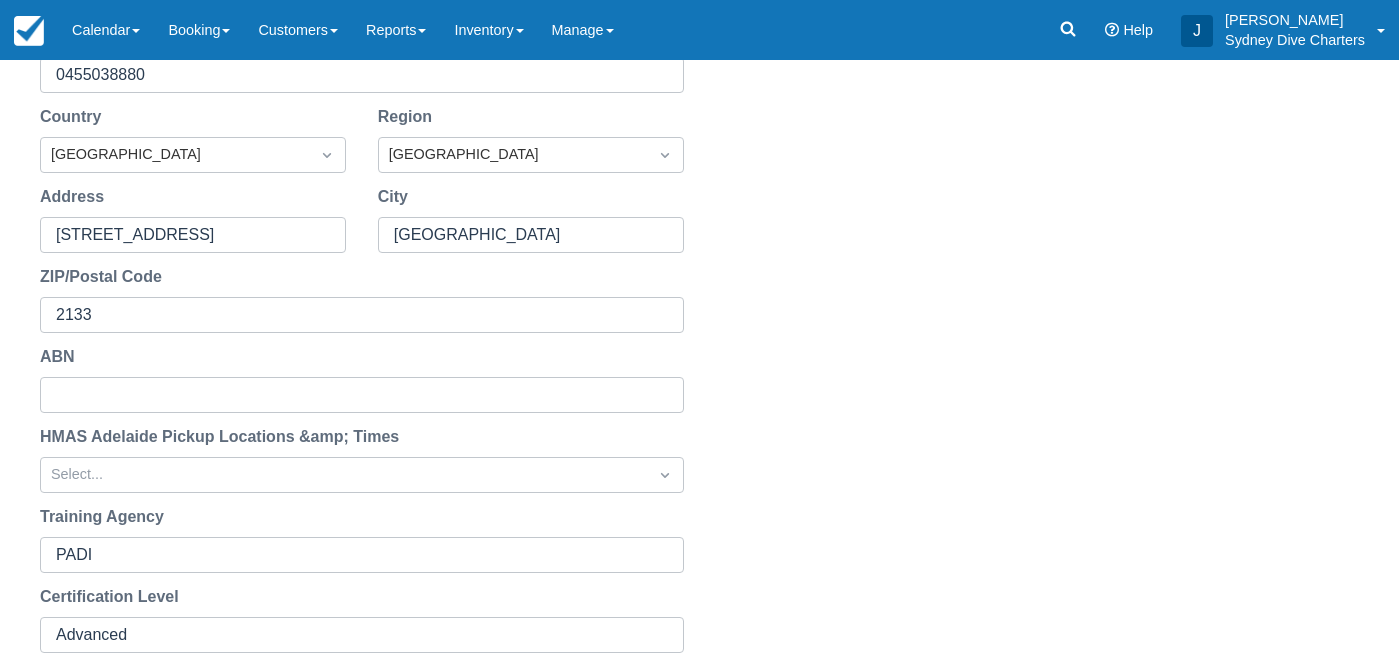 scroll, scrollTop: 0, scrollLeft: 0, axis: both 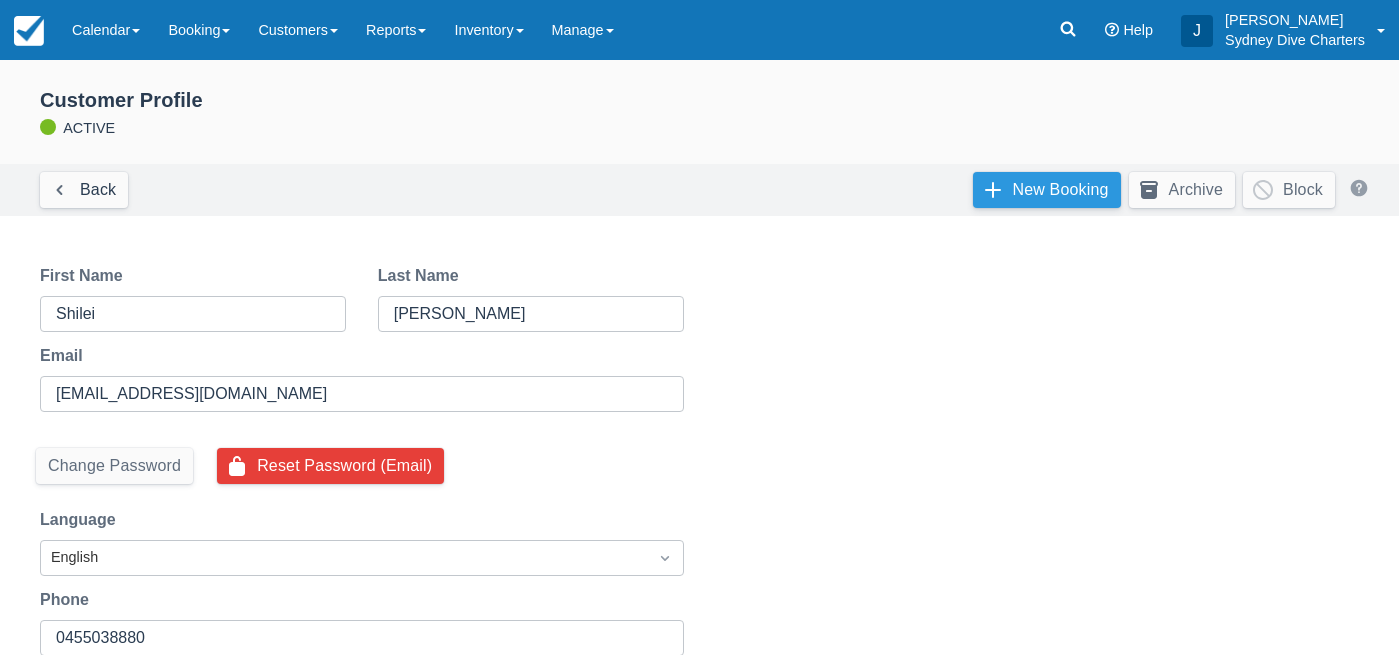 click on "New Booking" at bounding box center [1047, 190] 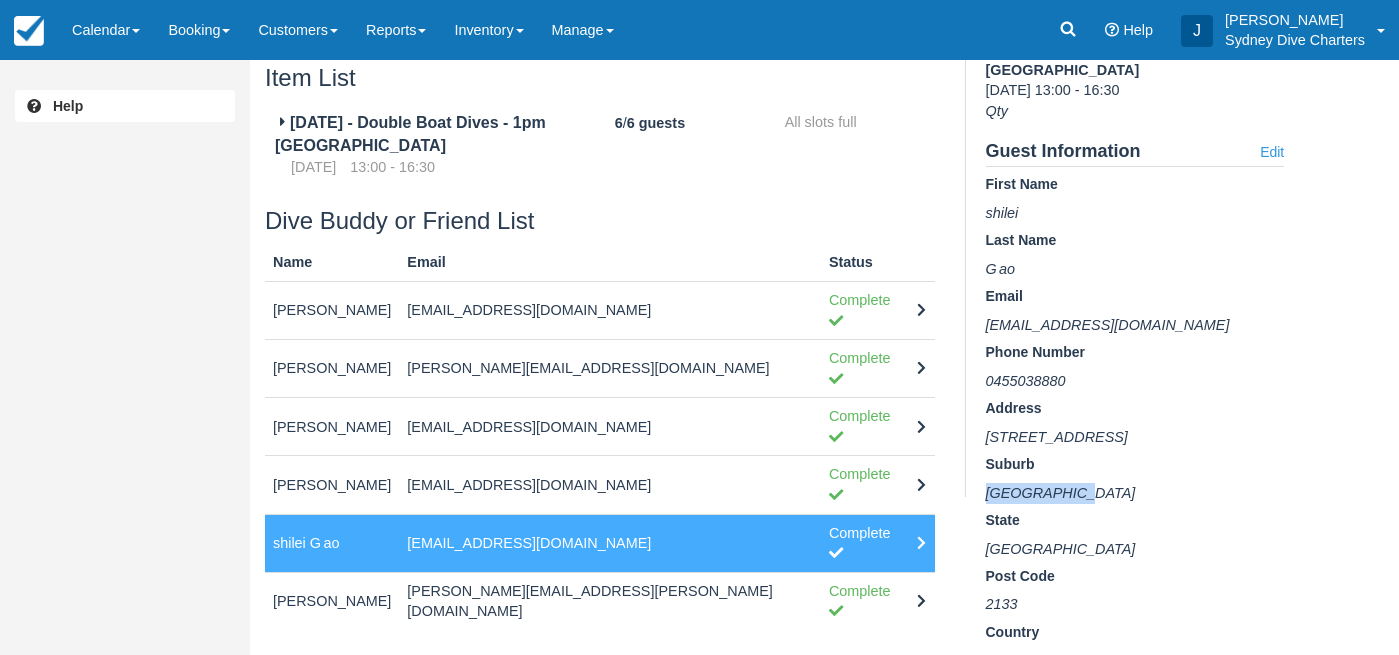 scroll, scrollTop: 162, scrollLeft: 0, axis: vertical 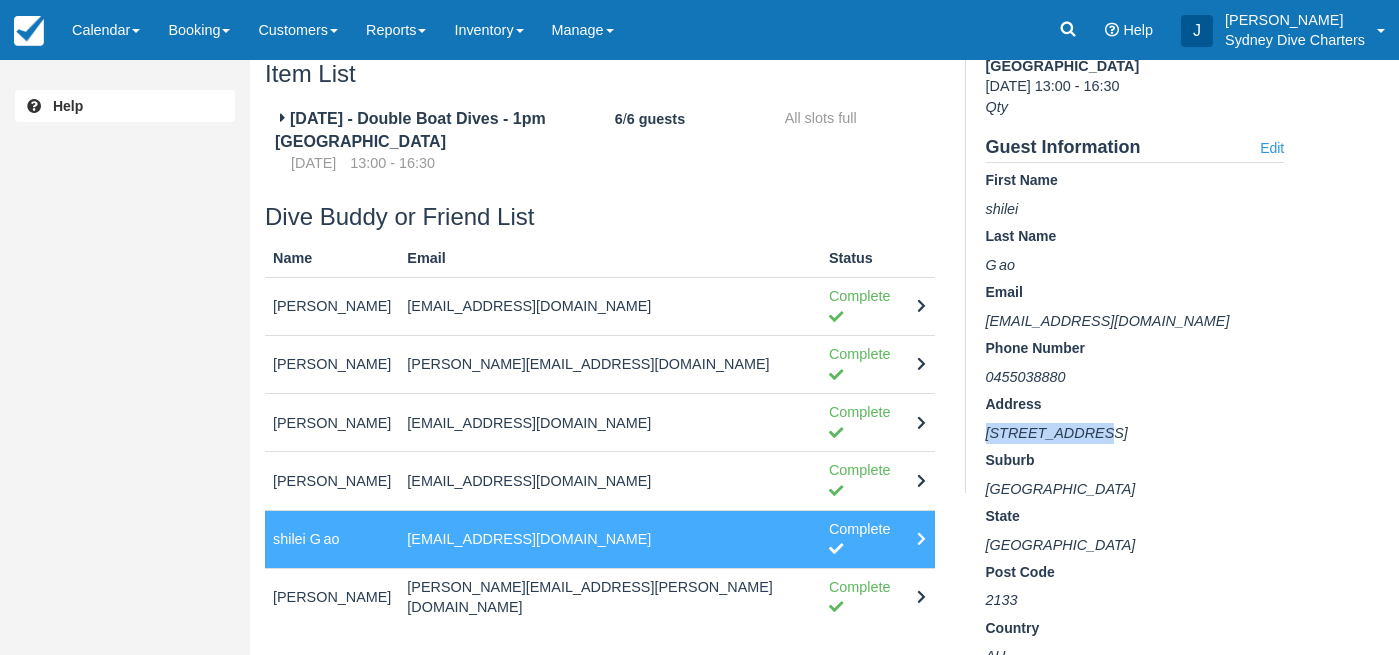 drag, startPoint x: 1113, startPoint y: 433, endPoint x: 987, endPoint y: 441, distance: 126.253716 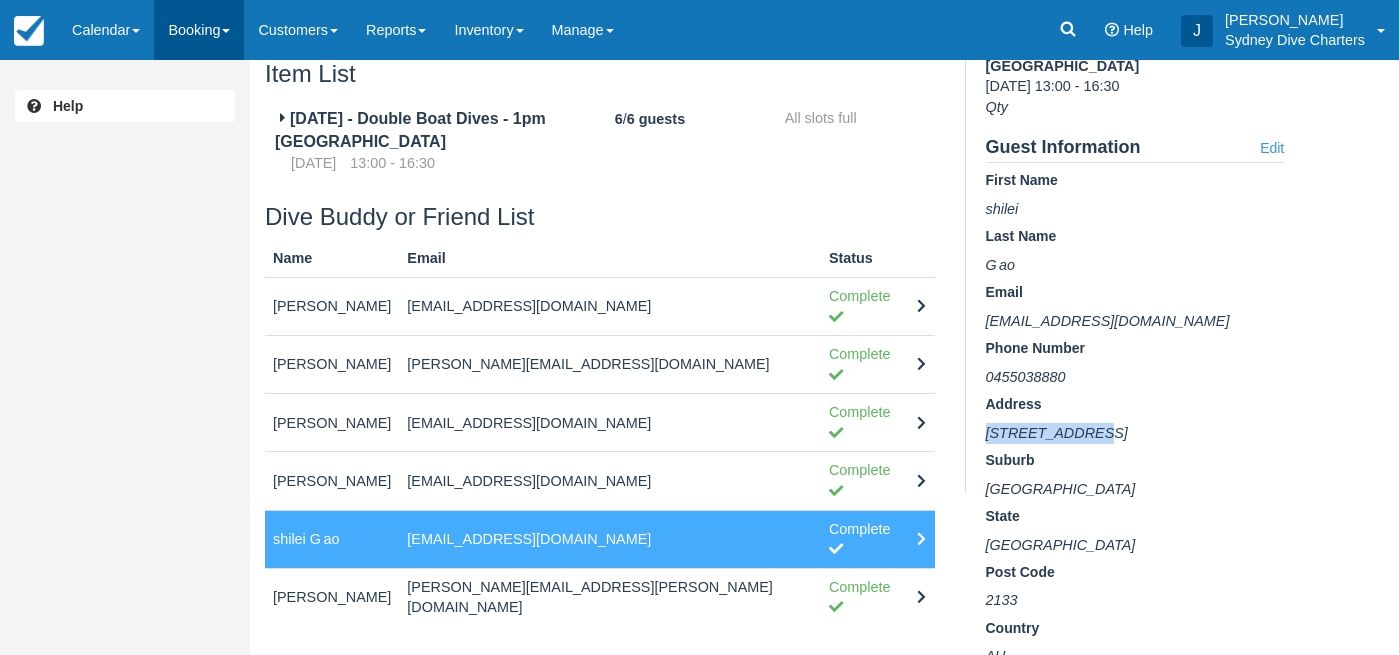 copy on "[STREET_ADDRESS]" 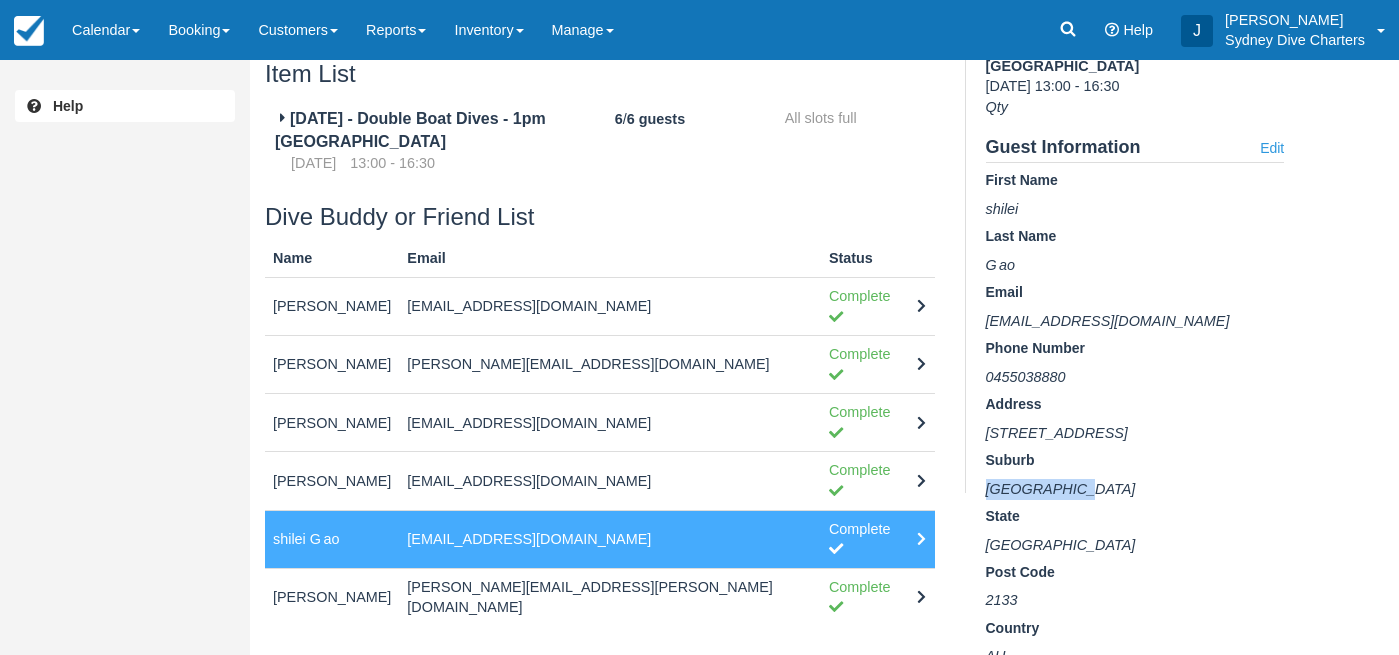 drag, startPoint x: 1100, startPoint y: 490, endPoint x: 985, endPoint y: 487, distance: 115.03912 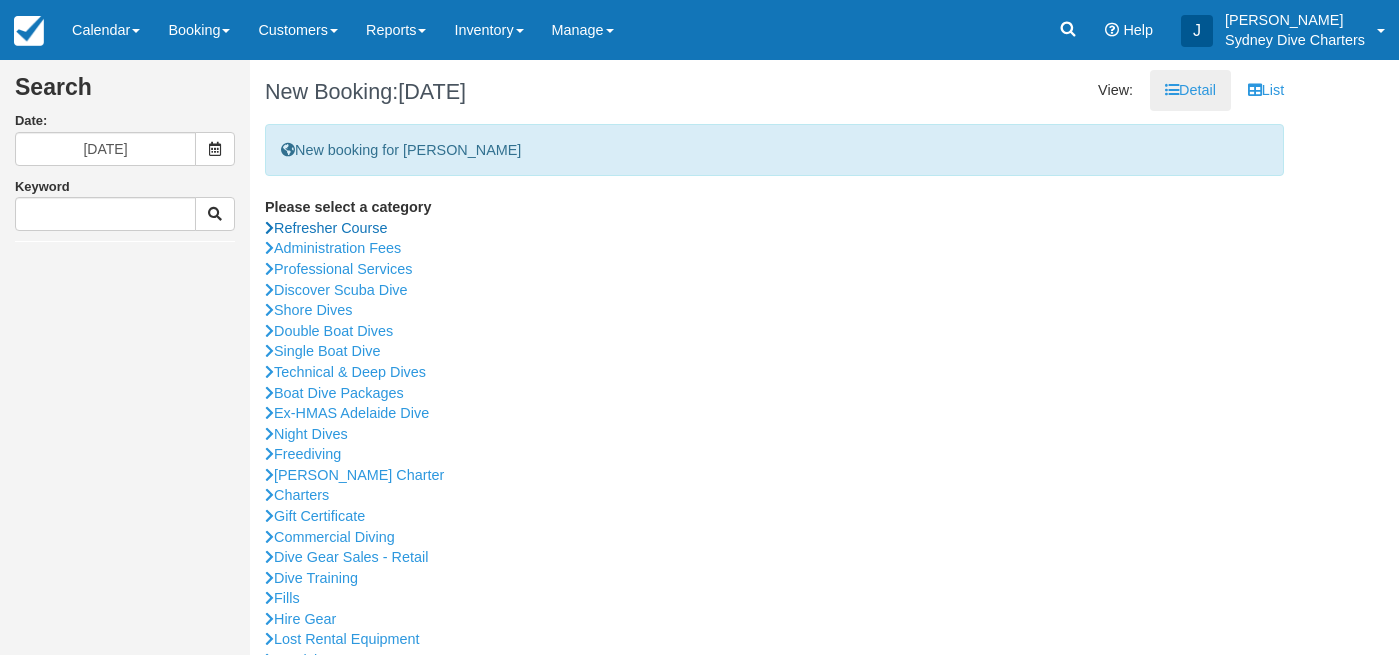 scroll, scrollTop: 0, scrollLeft: 0, axis: both 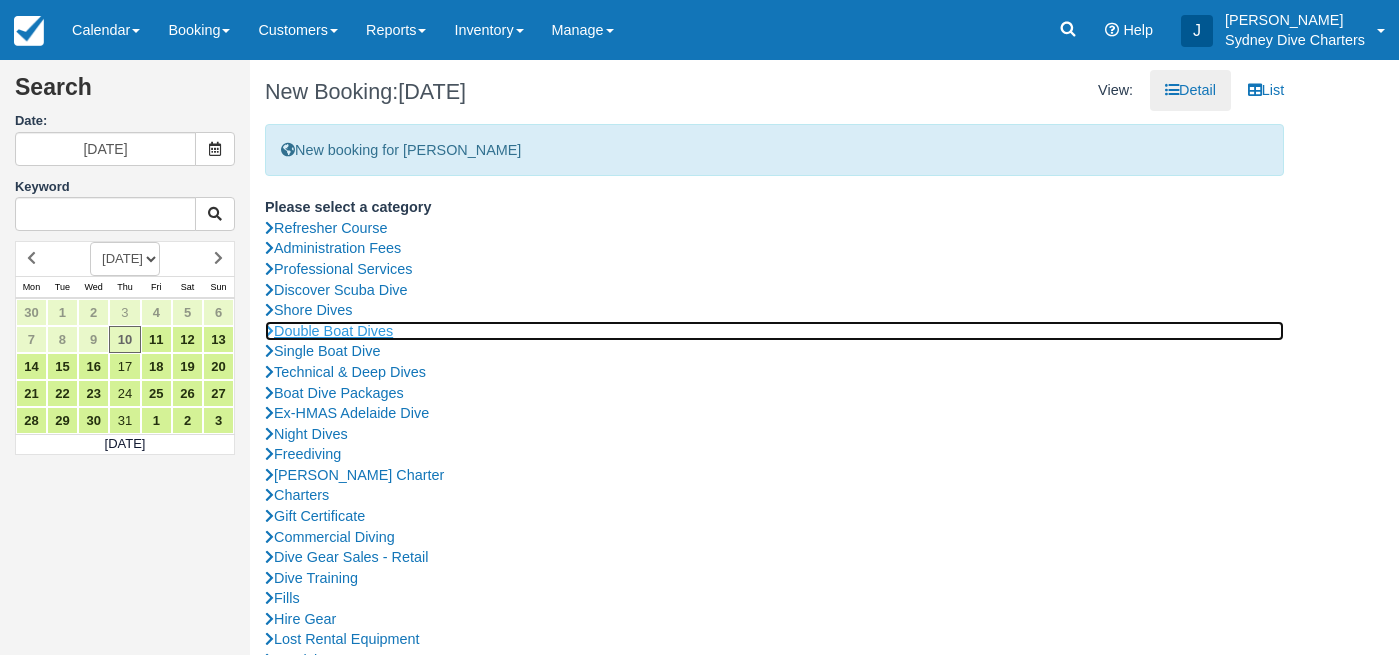 click on "Double Boat Dives" at bounding box center [774, 331] 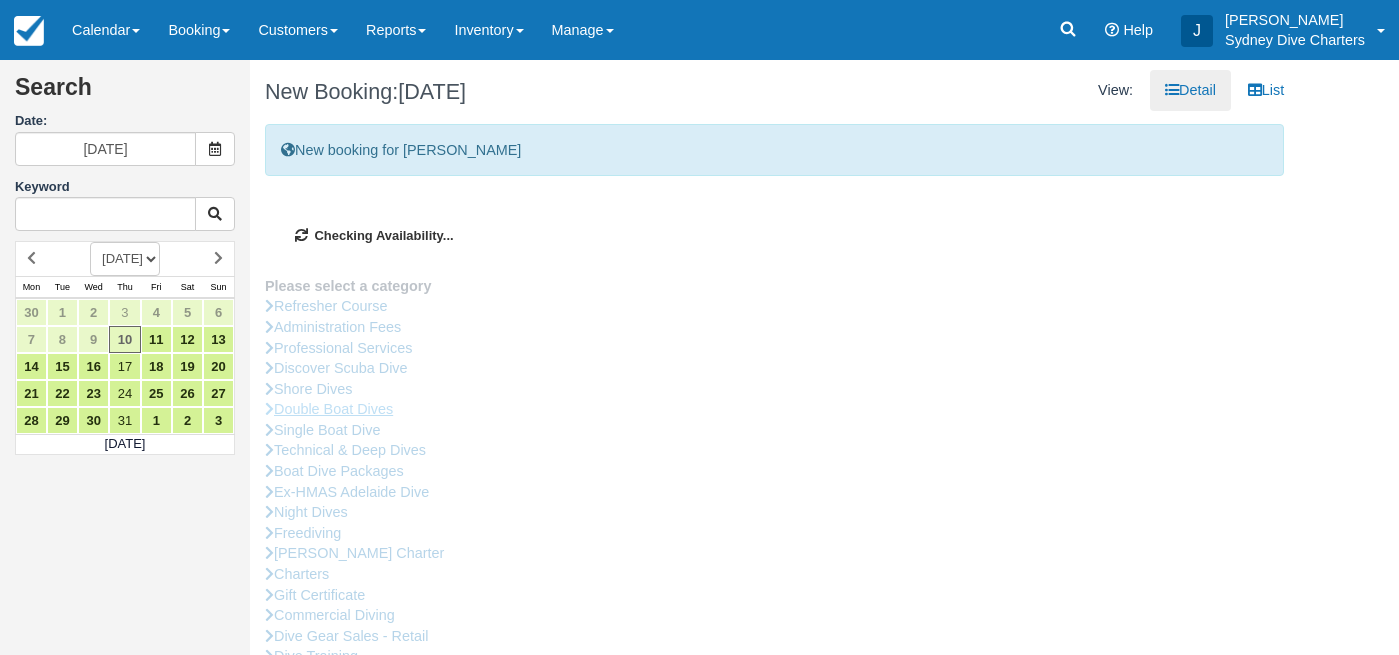 type on "[DATE]" 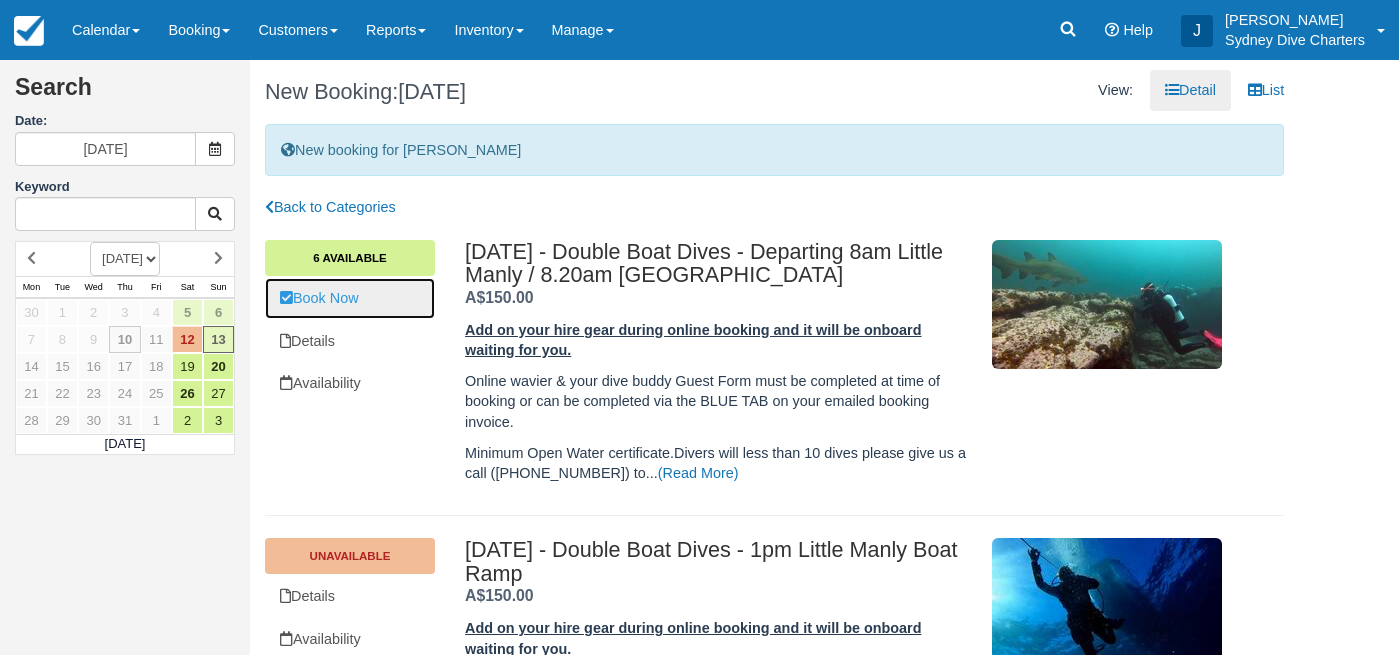 click on "Book Now" at bounding box center (350, 298) 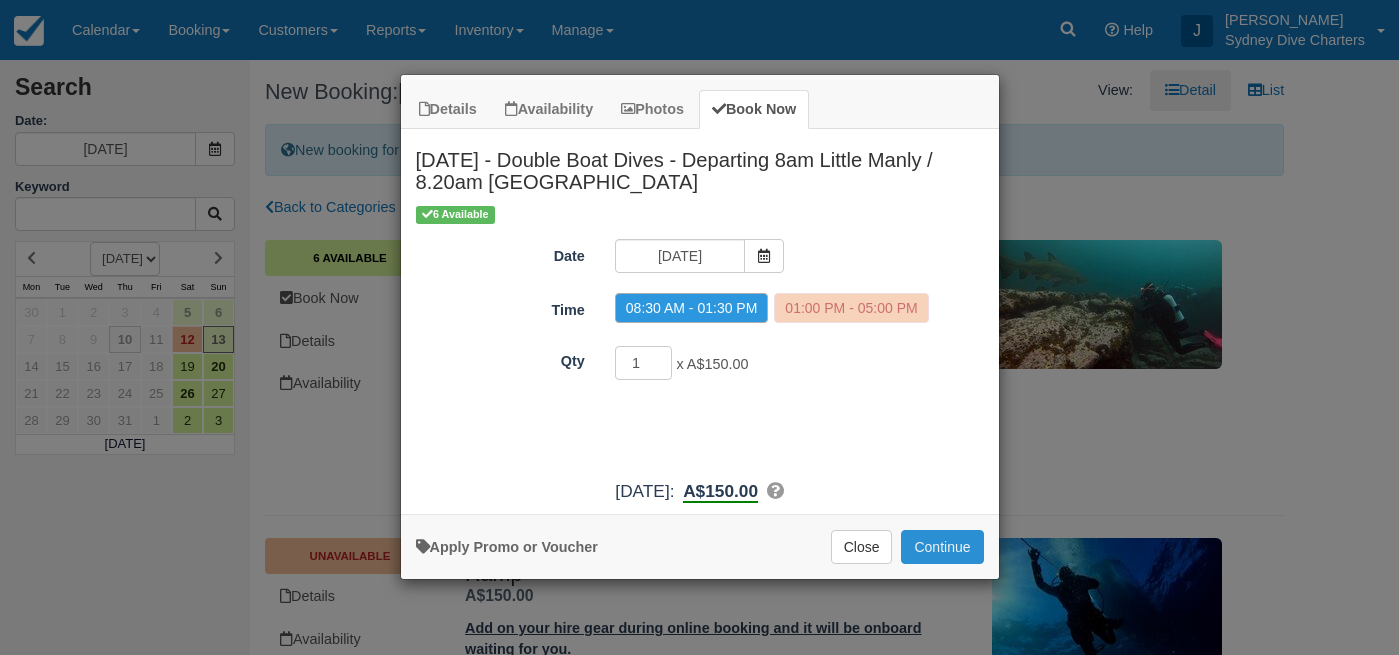 click on "Continue" at bounding box center [942, 547] 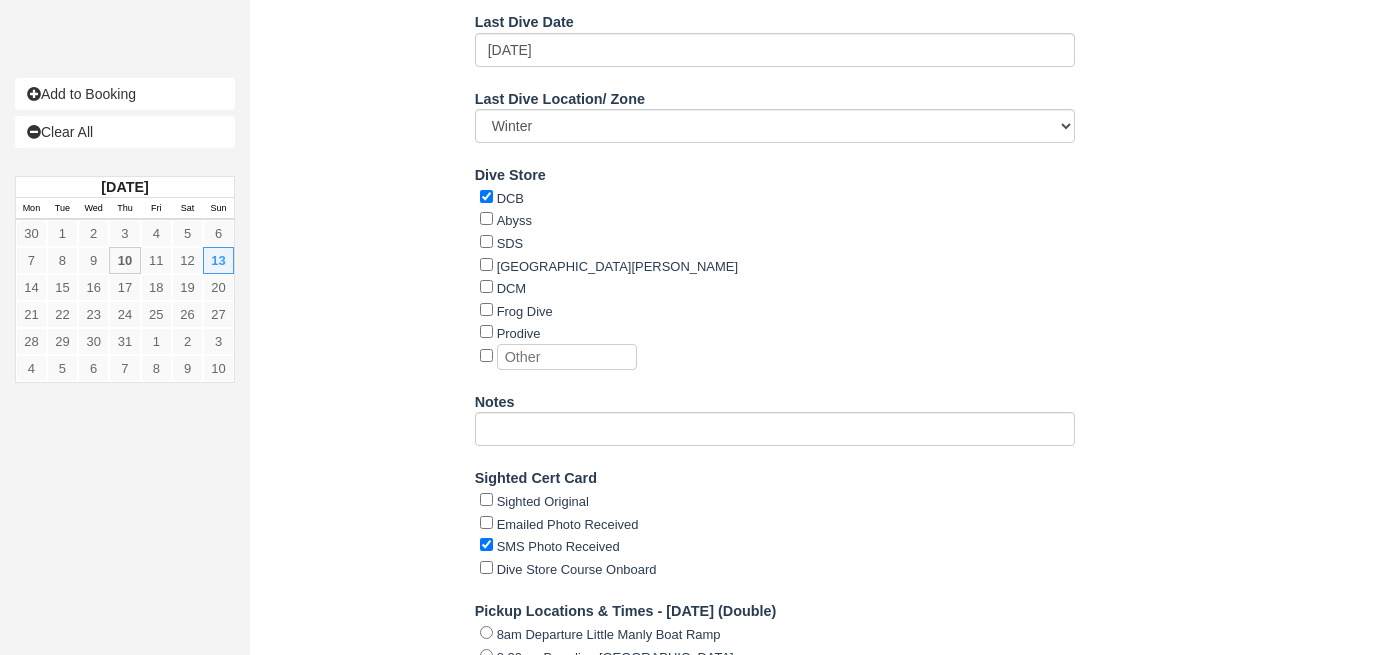 scroll, scrollTop: 3332, scrollLeft: 0, axis: vertical 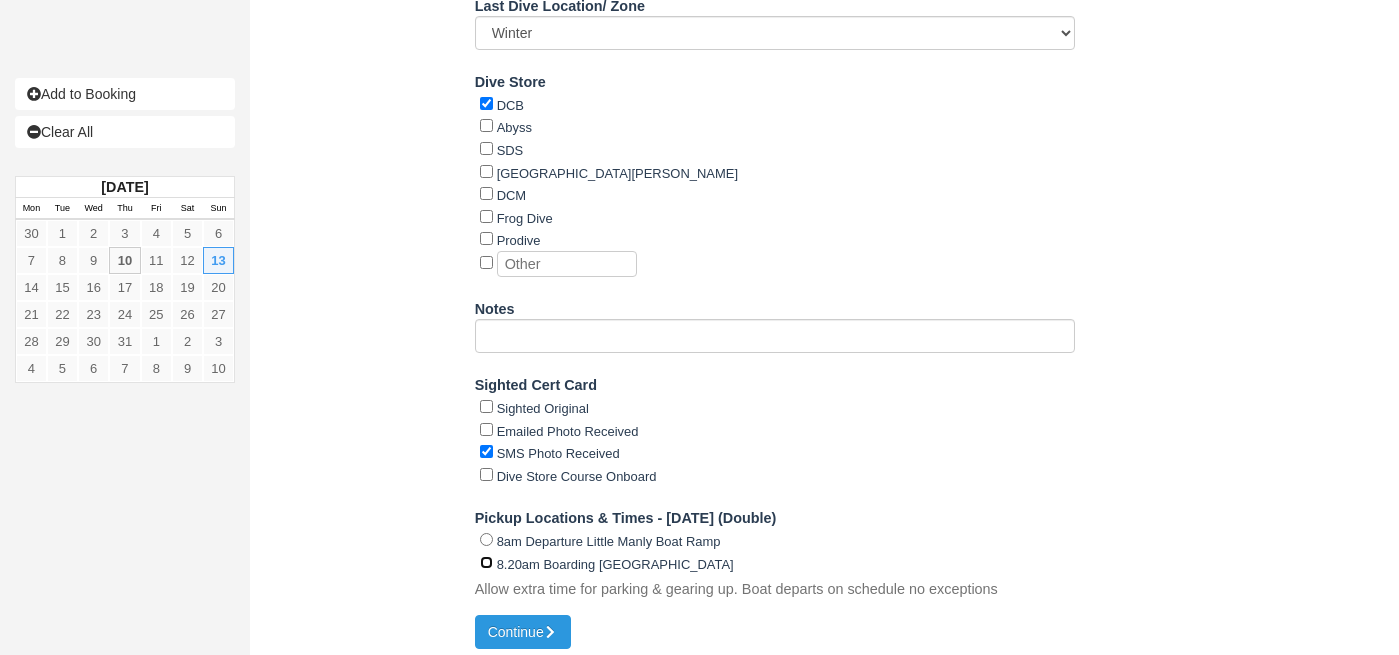 click on "8.20am Boarding [GEOGRAPHIC_DATA]" at bounding box center (486, 562) 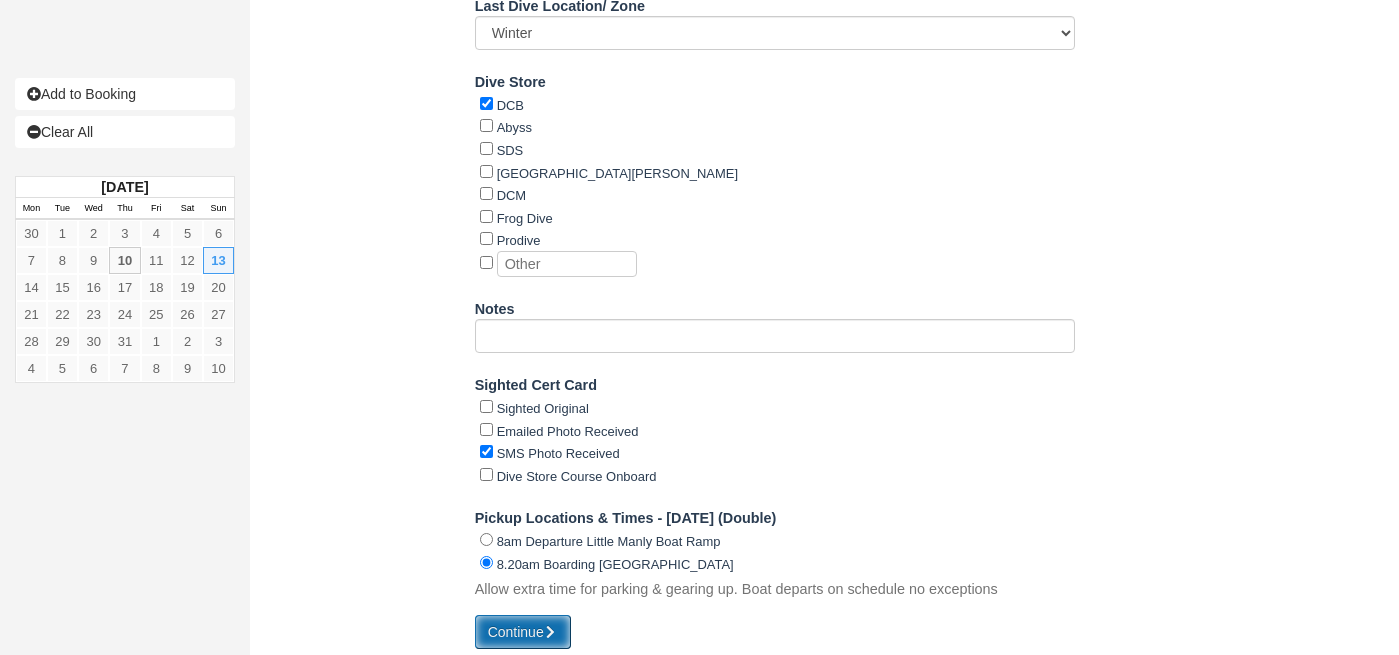 click on "Continue" at bounding box center (523, 632) 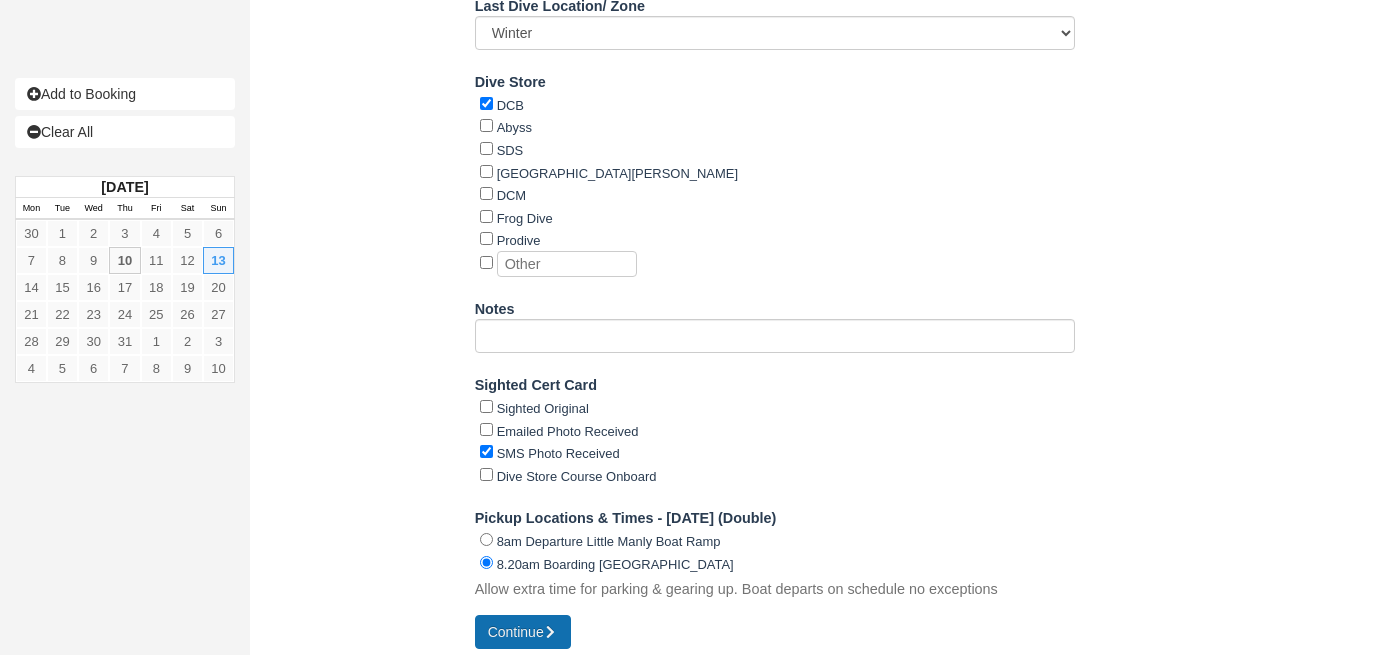 type on "[PHONE_NUMBER]" 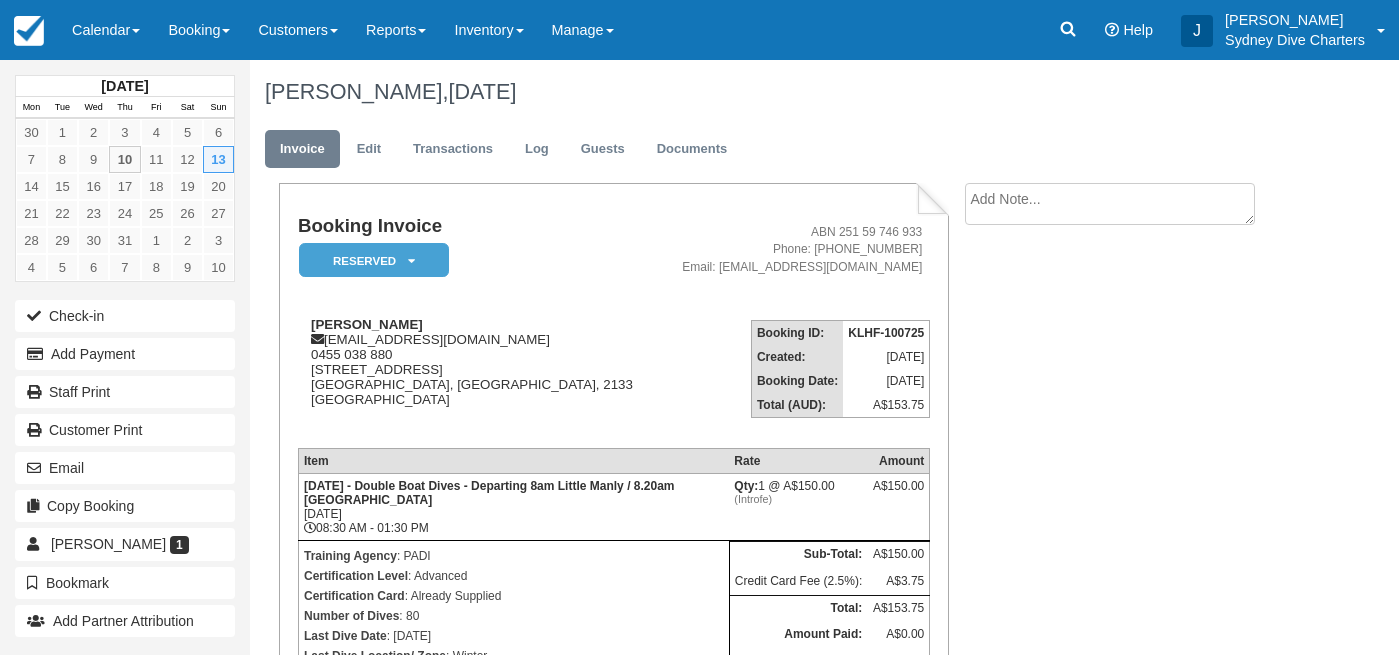 scroll, scrollTop: 0, scrollLeft: 0, axis: both 